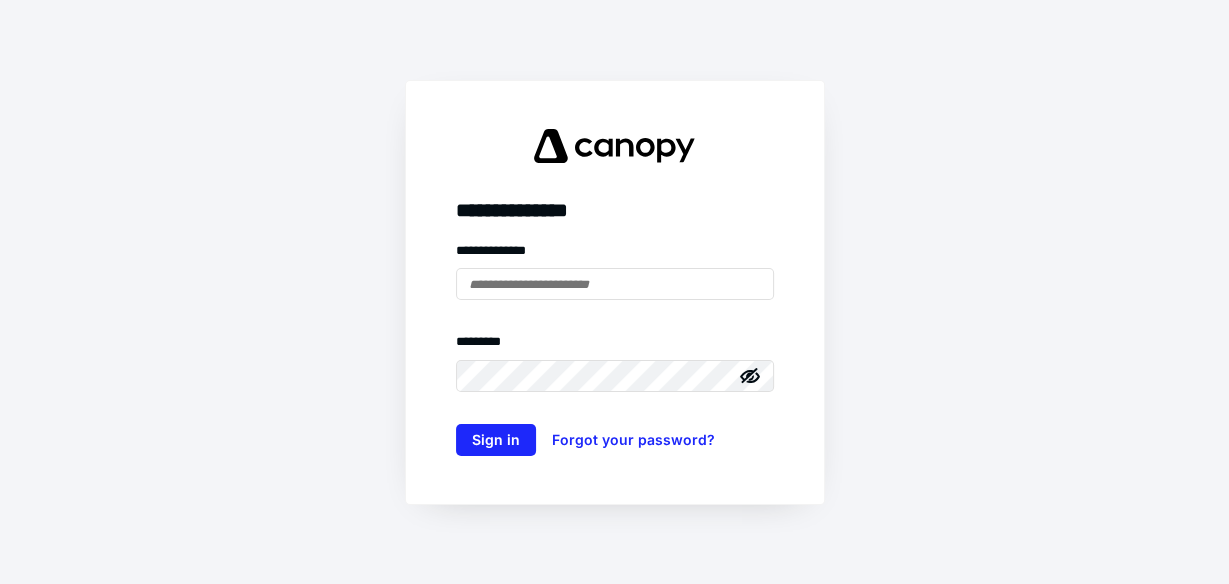 scroll, scrollTop: 0, scrollLeft: 0, axis: both 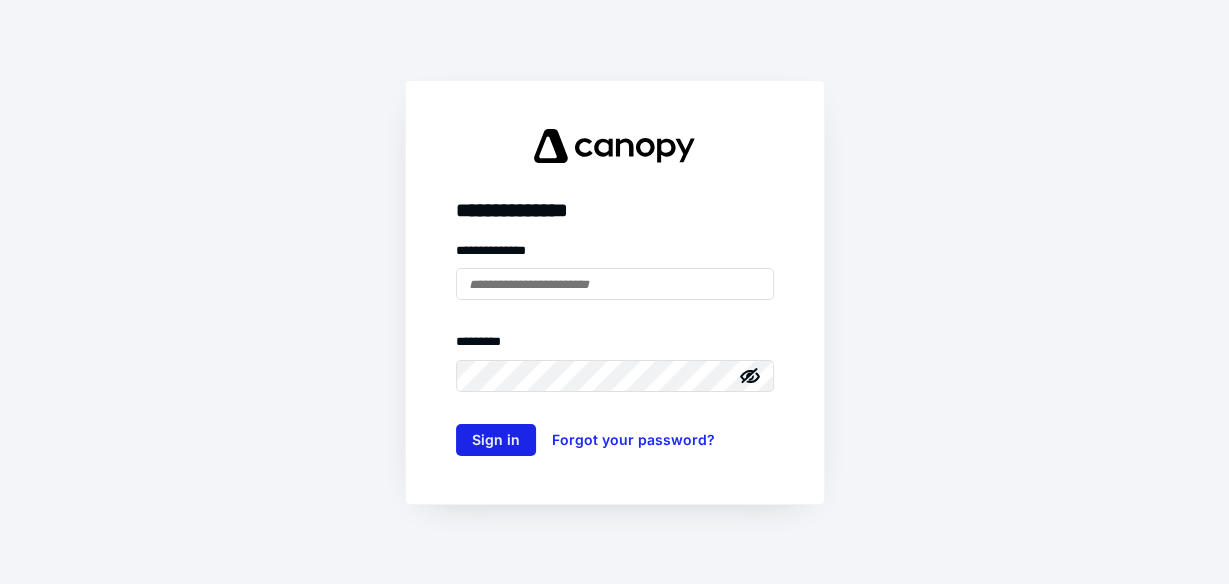 type on "**********" 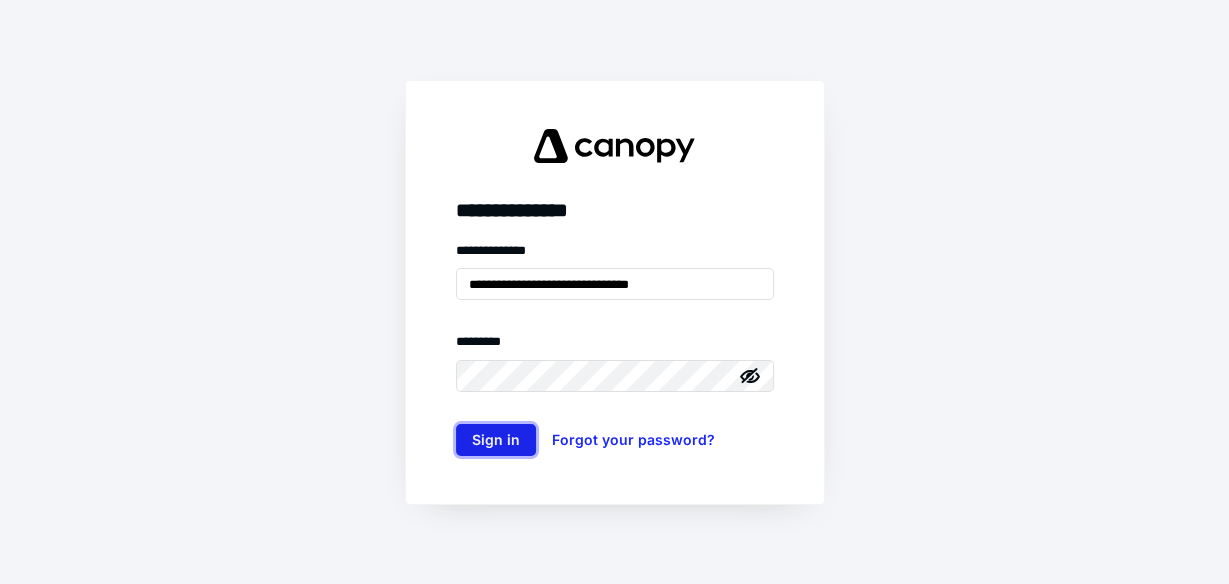 click on "Sign in" at bounding box center [496, 440] 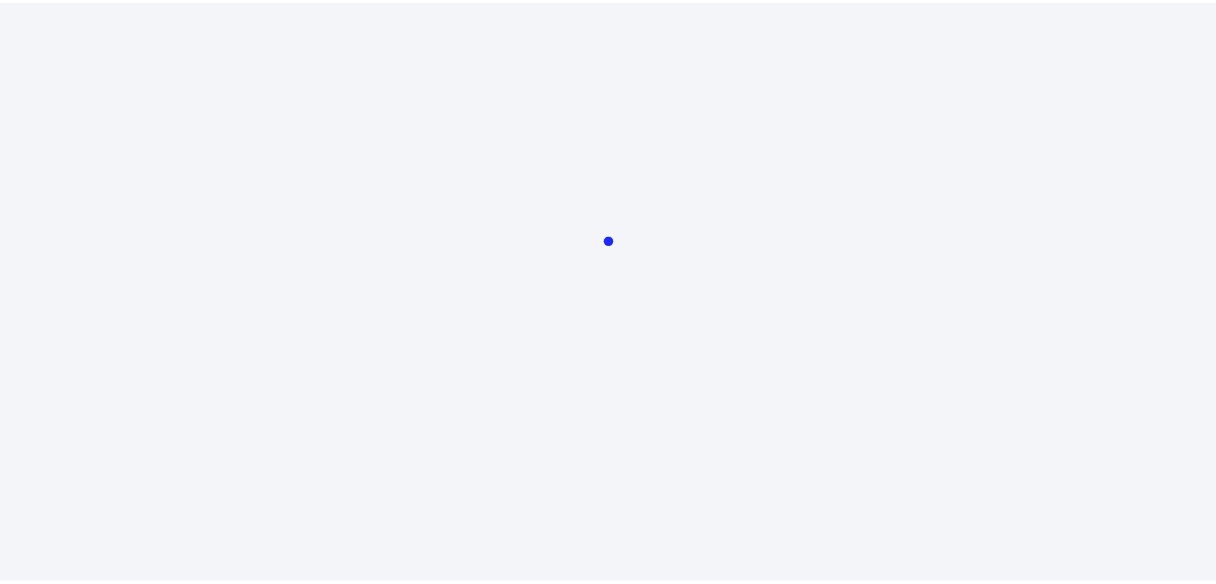 scroll, scrollTop: 0, scrollLeft: 0, axis: both 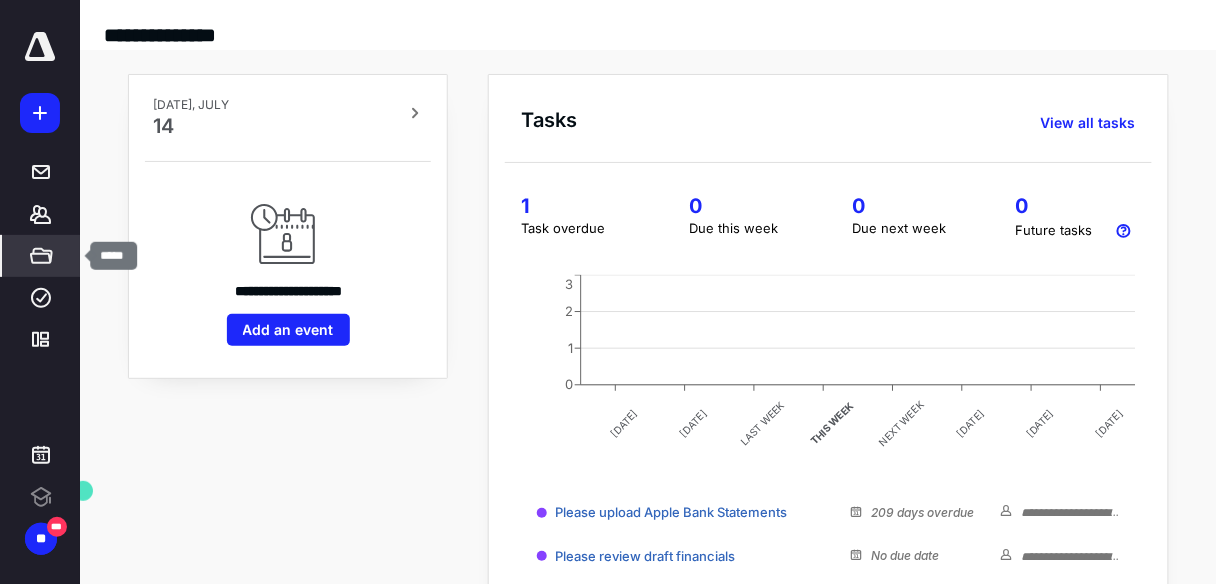 click on "*****" at bounding box center (41, 256) 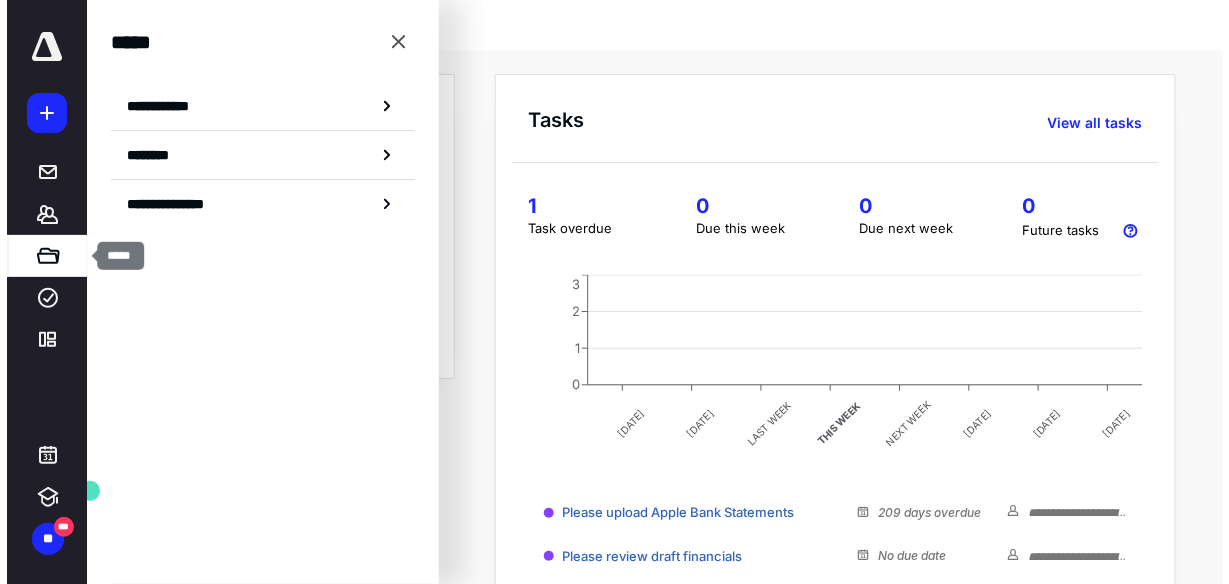 scroll, scrollTop: 0, scrollLeft: 0, axis: both 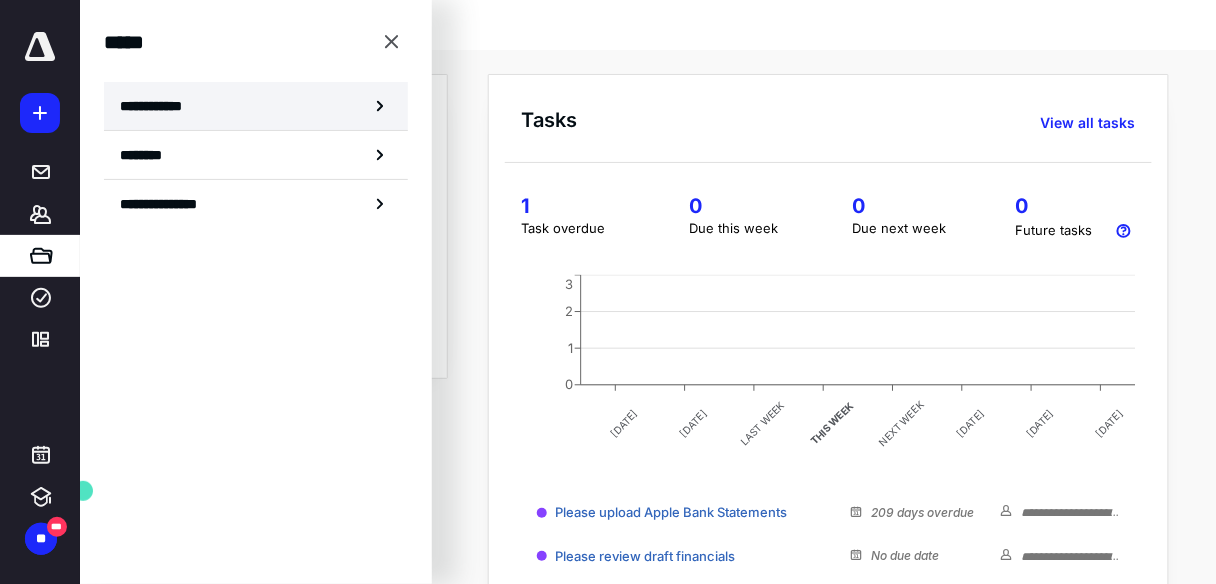 click on "**********" at bounding box center (256, 106) 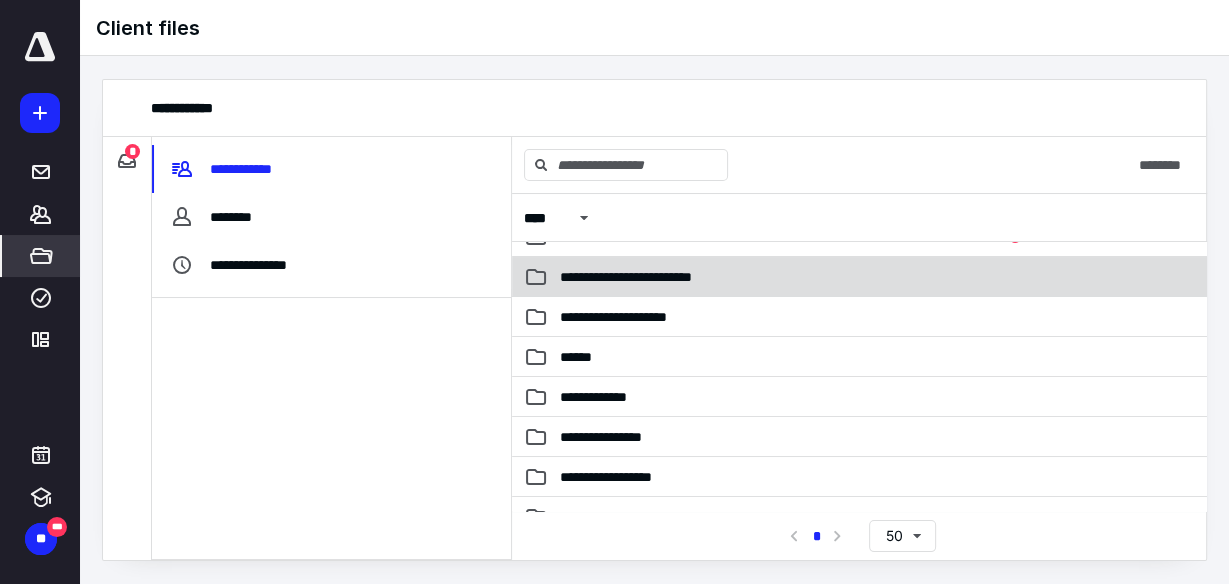 scroll, scrollTop: 279, scrollLeft: 0, axis: vertical 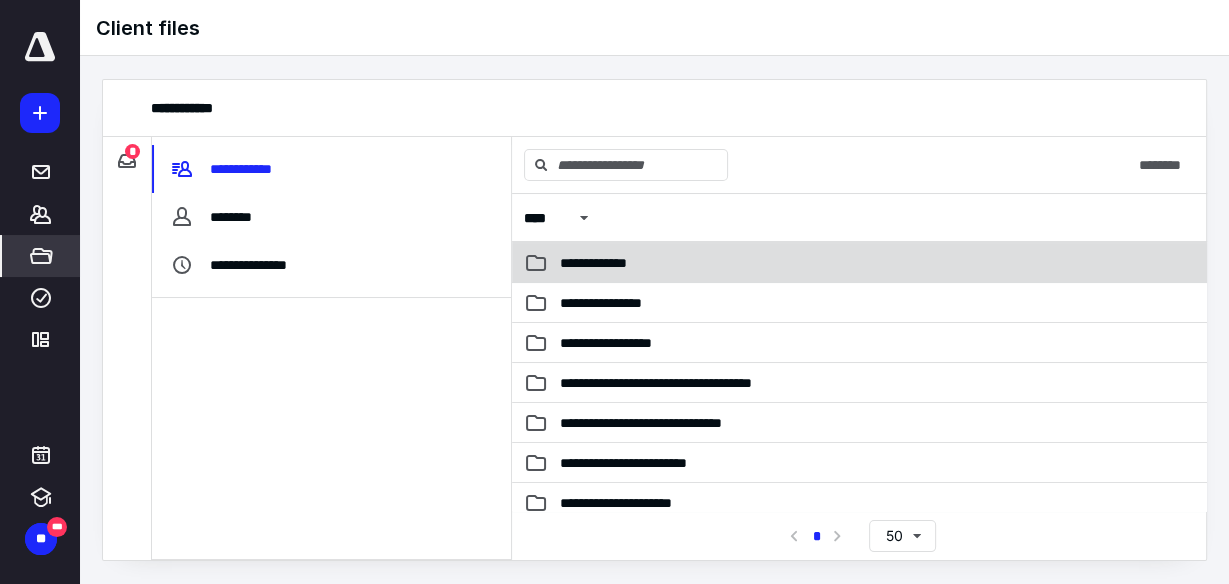click on "**********" at bounding box center [859, 263] 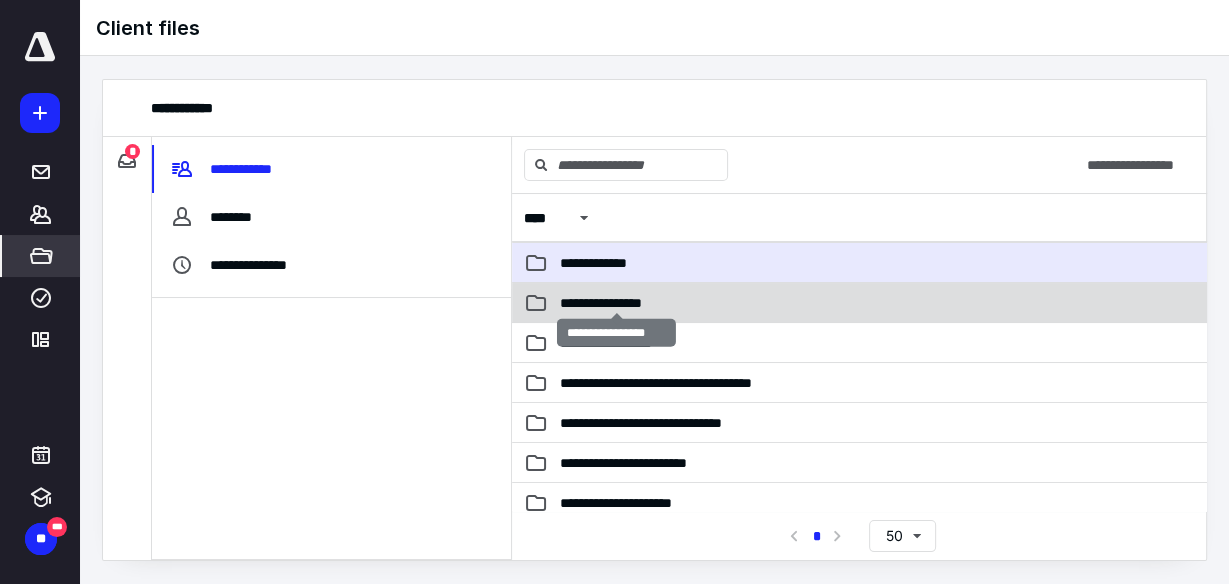 click on "**********" at bounding box center [617, 303] 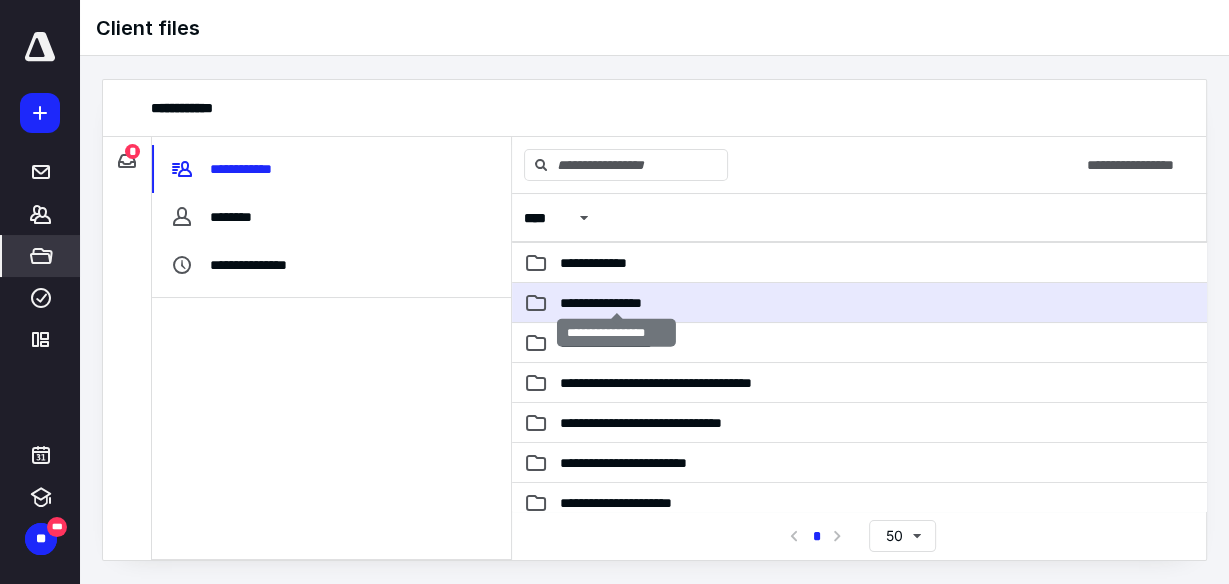 click on "**********" at bounding box center (617, 303) 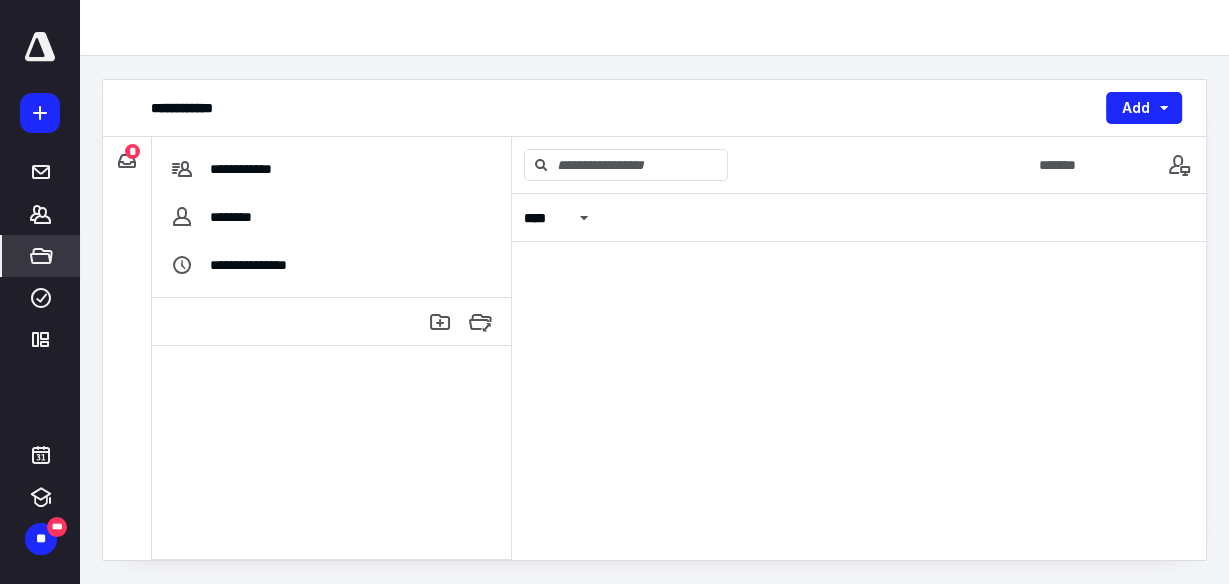 scroll, scrollTop: 0, scrollLeft: 0, axis: both 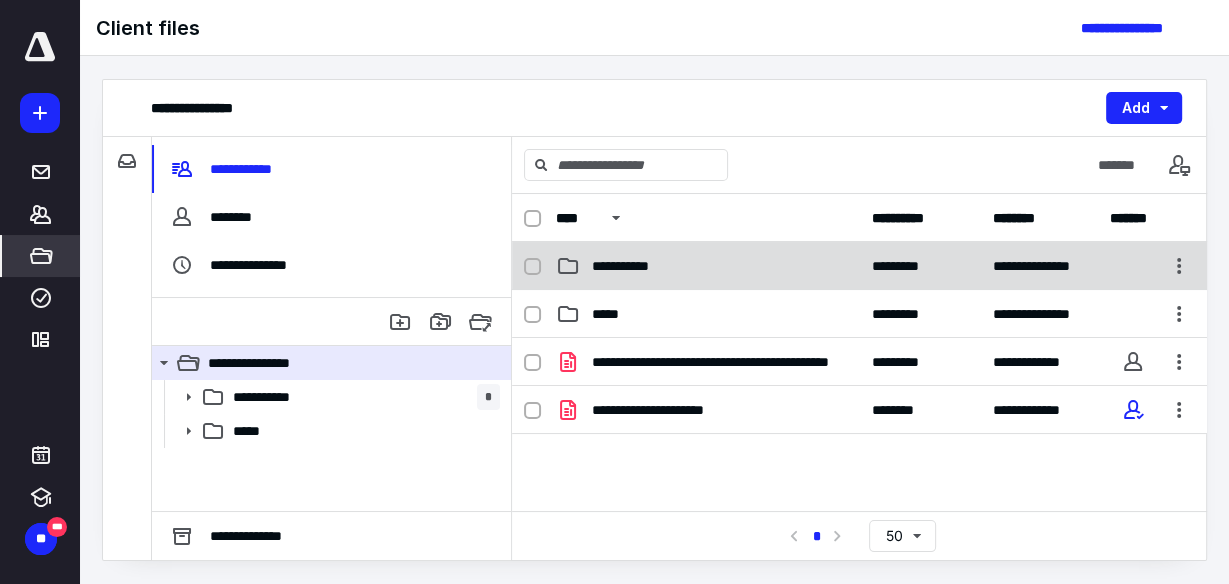 click on "**********" at bounding box center [859, 266] 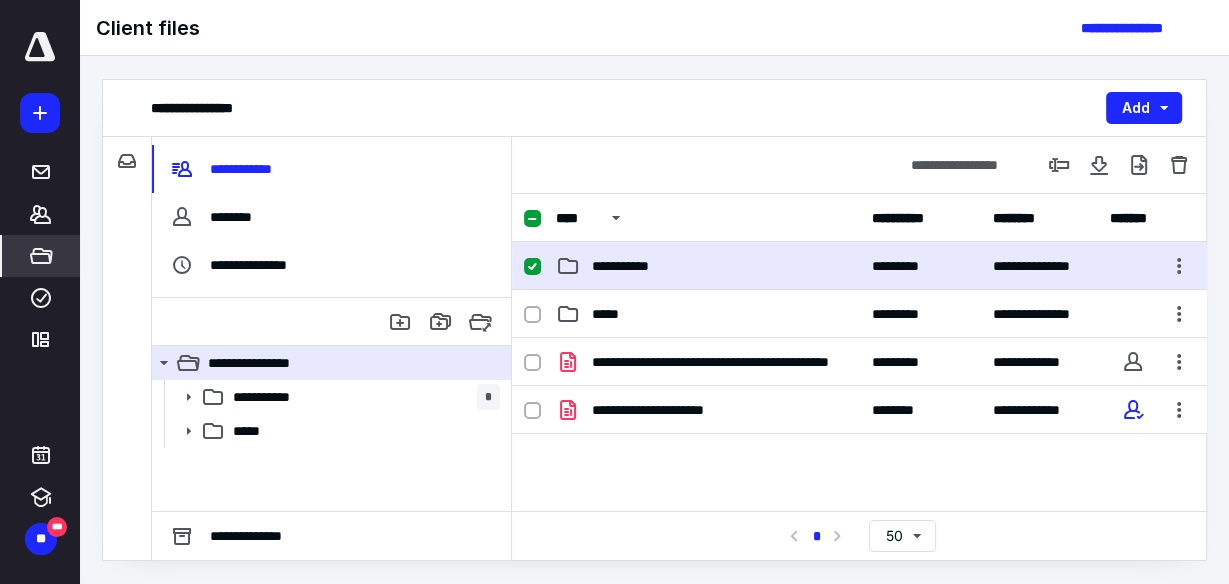 click on "**********" at bounding box center [859, 266] 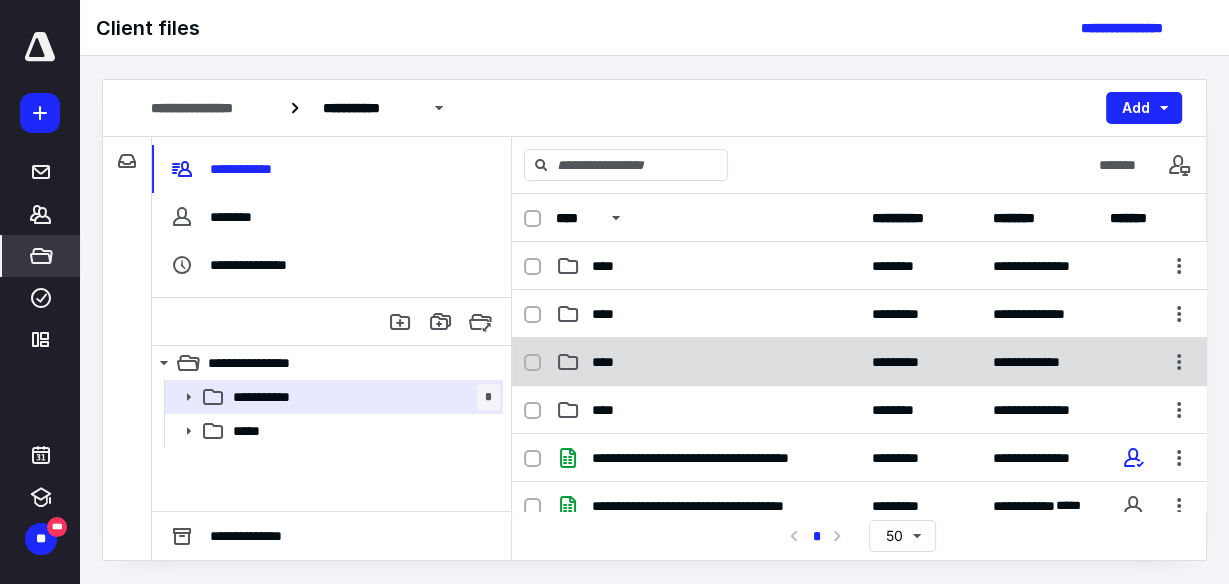 click on "**********" at bounding box center (859, 362) 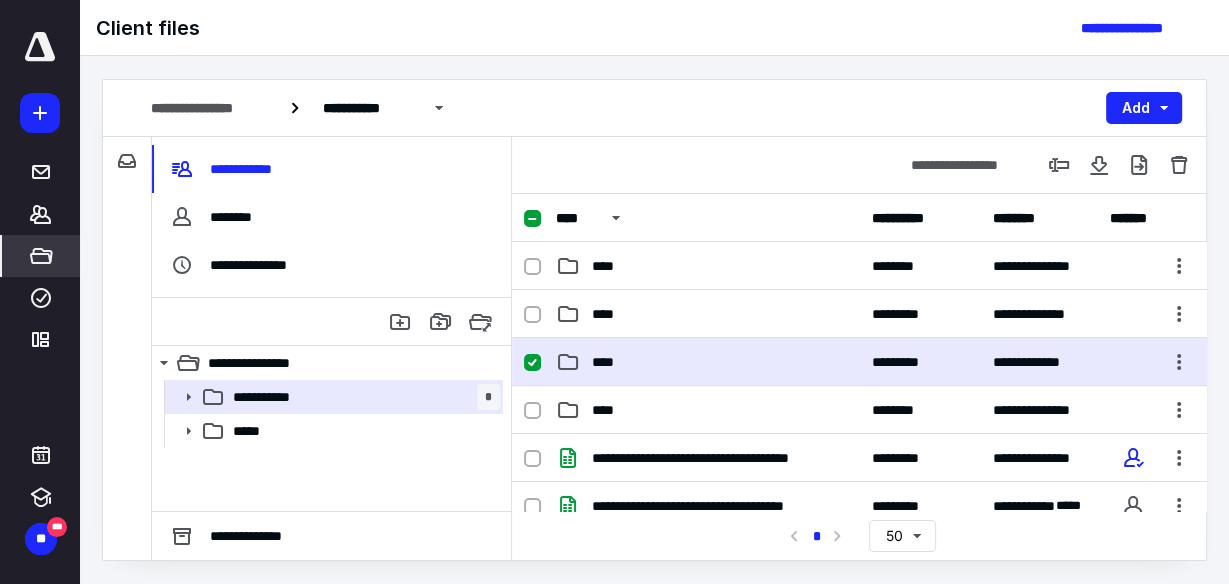 click on "**********" at bounding box center (859, 362) 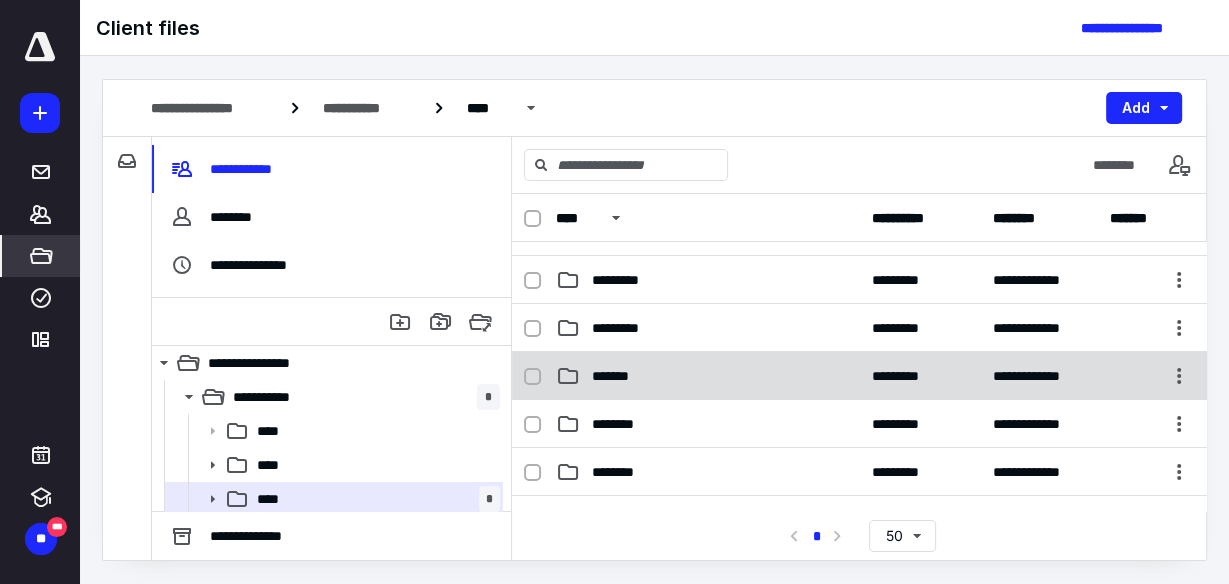 scroll, scrollTop: 83, scrollLeft: 0, axis: vertical 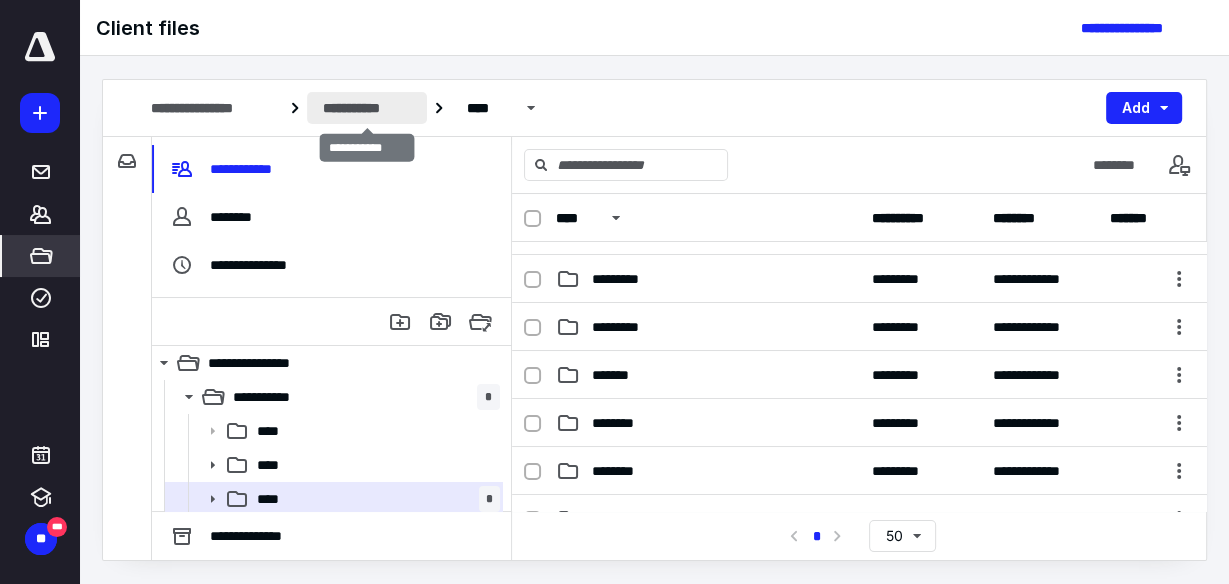click on "**********" at bounding box center [367, 108] 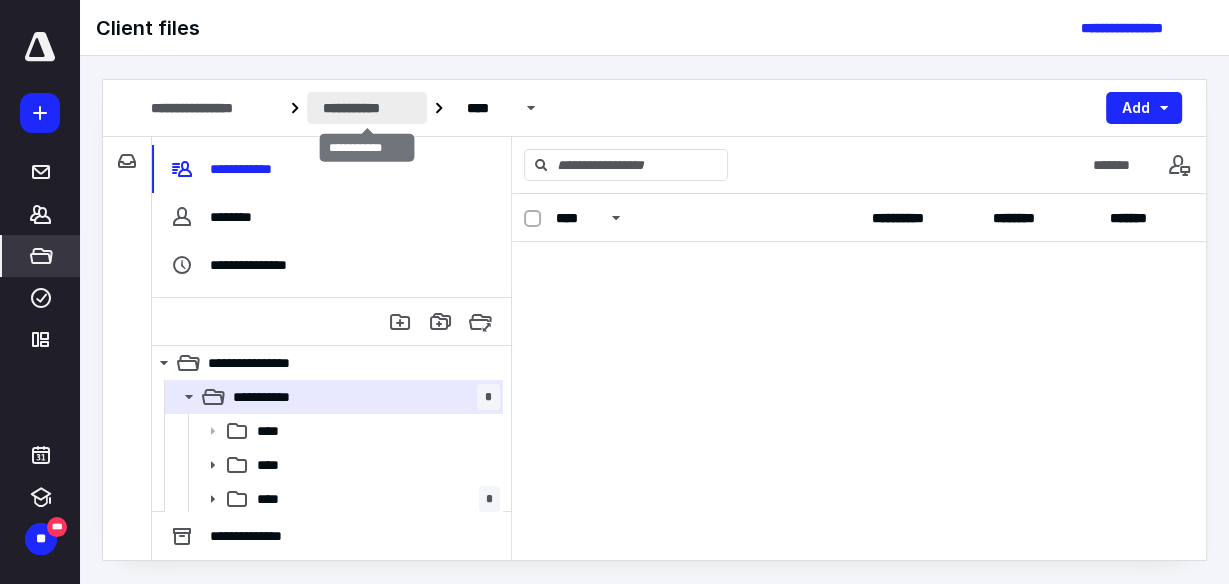 scroll, scrollTop: 0, scrollLeft: 0, axis: both 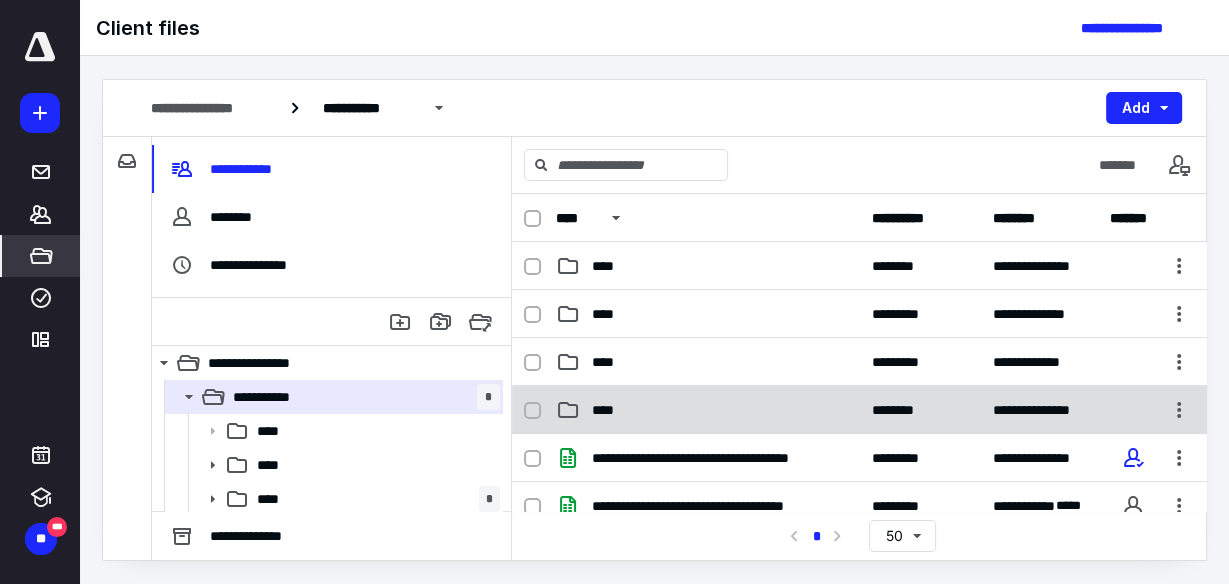 click on "****" at bounding box center [609, 410] 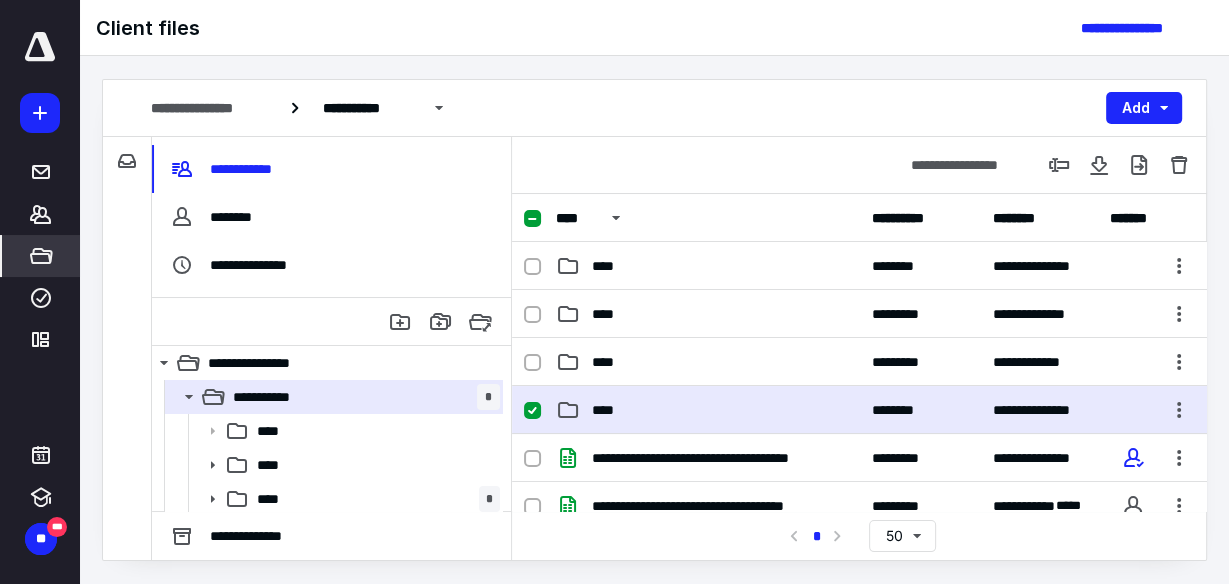 click on "****" at bounding box center (609, 410) 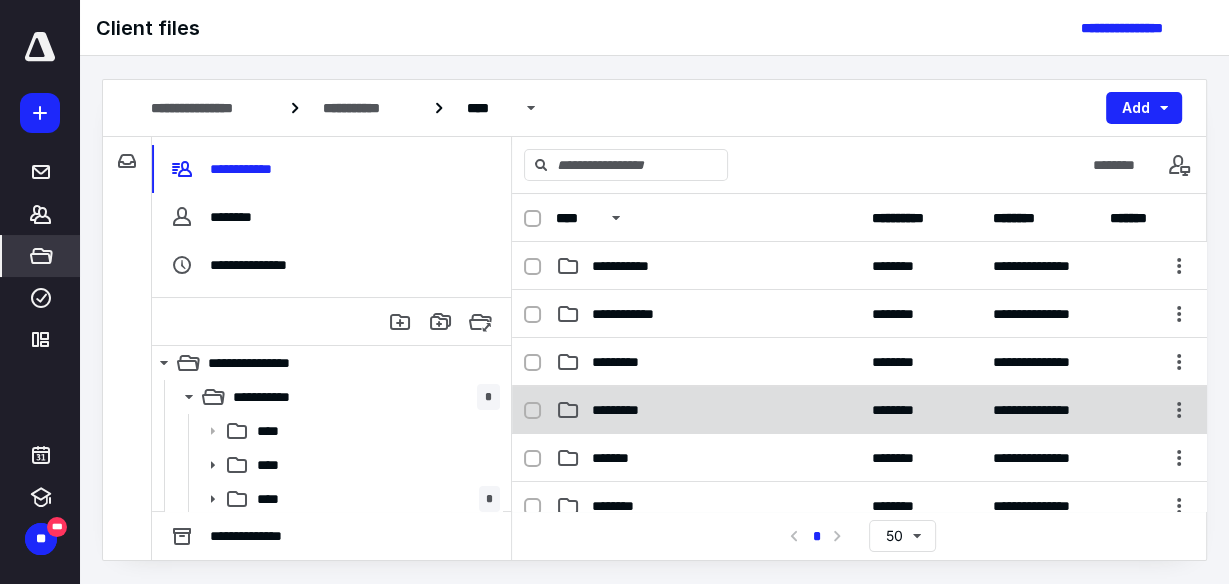 scroll, scrollTop: 123, scrollLeft: 0, axis: vertical 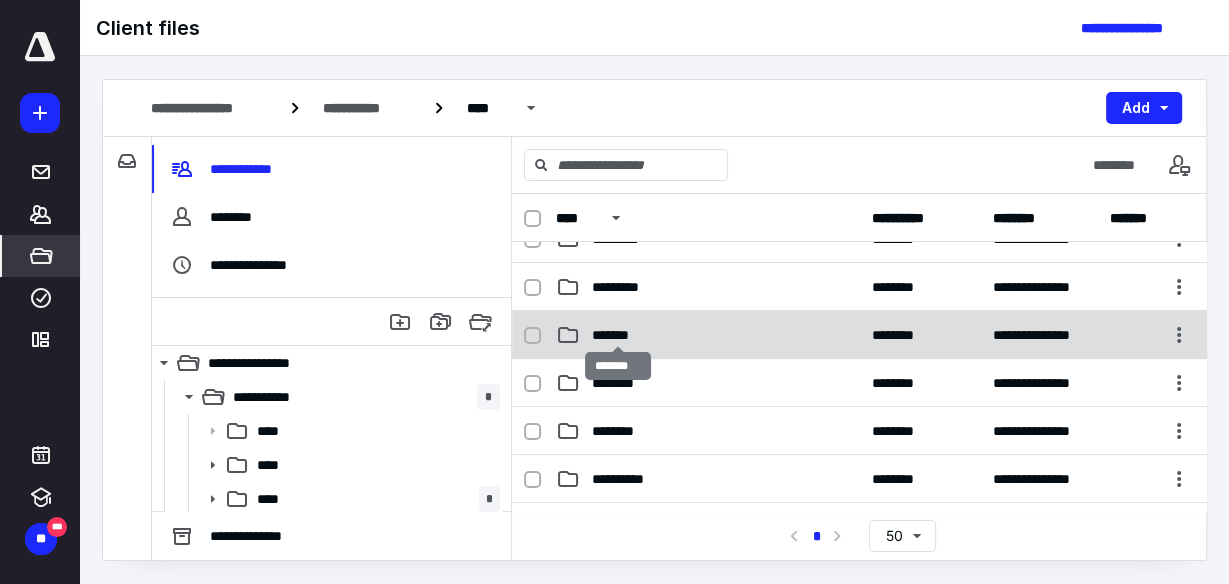 click on "*******" at bounding box center [618, 335] 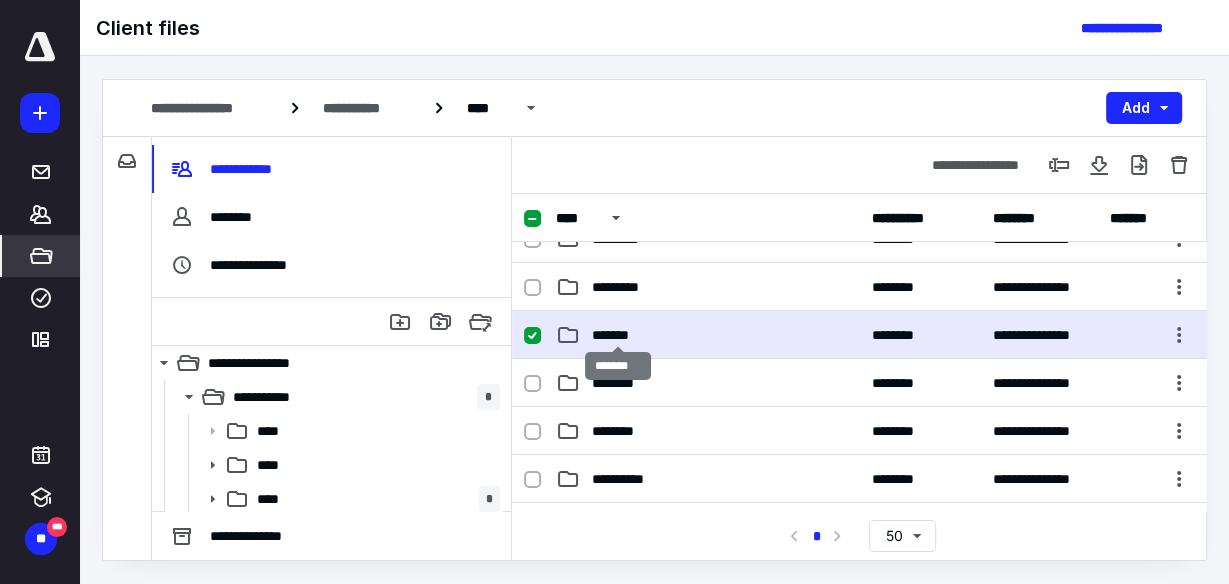 checkbox on "true" 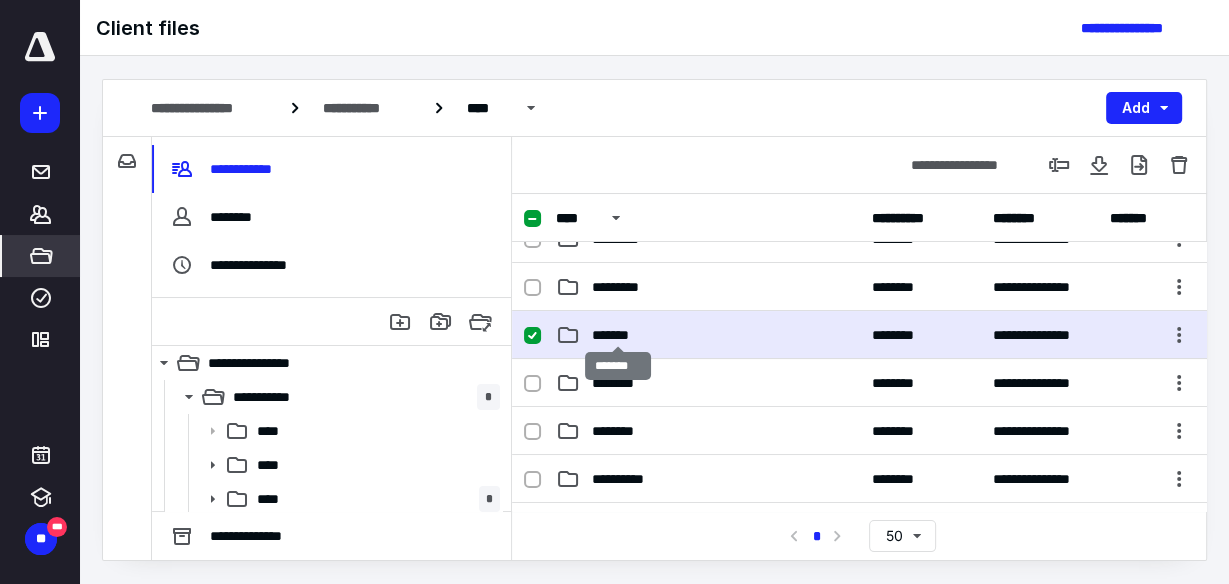 click on "*******" at bounding box center (618, 335) 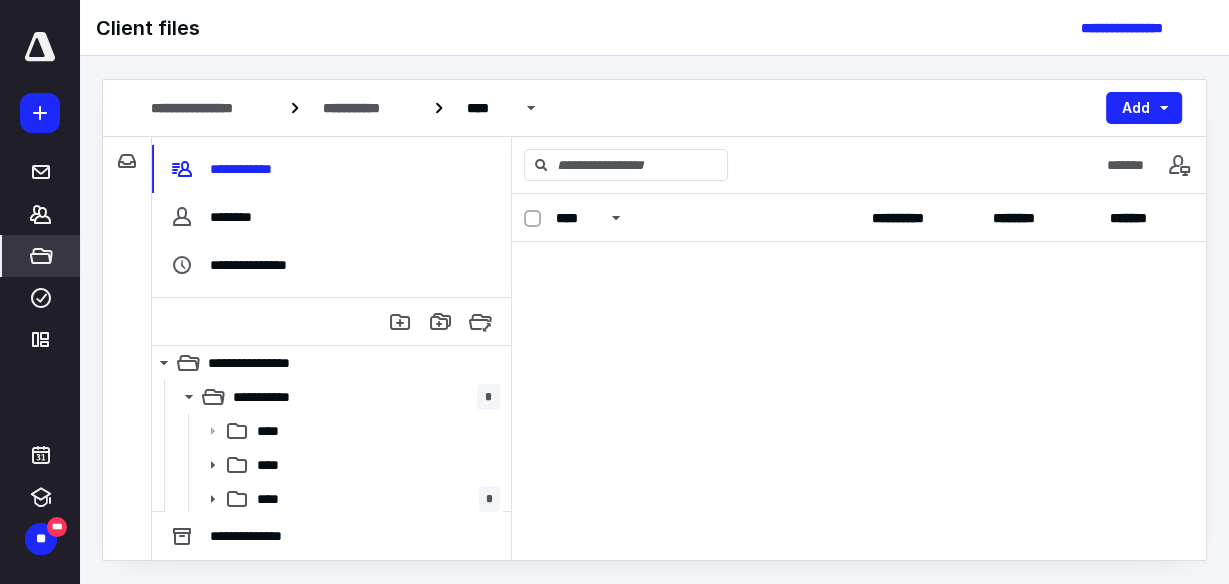scroll, scrollTop: 0, scrollLeft: 0, axis: both 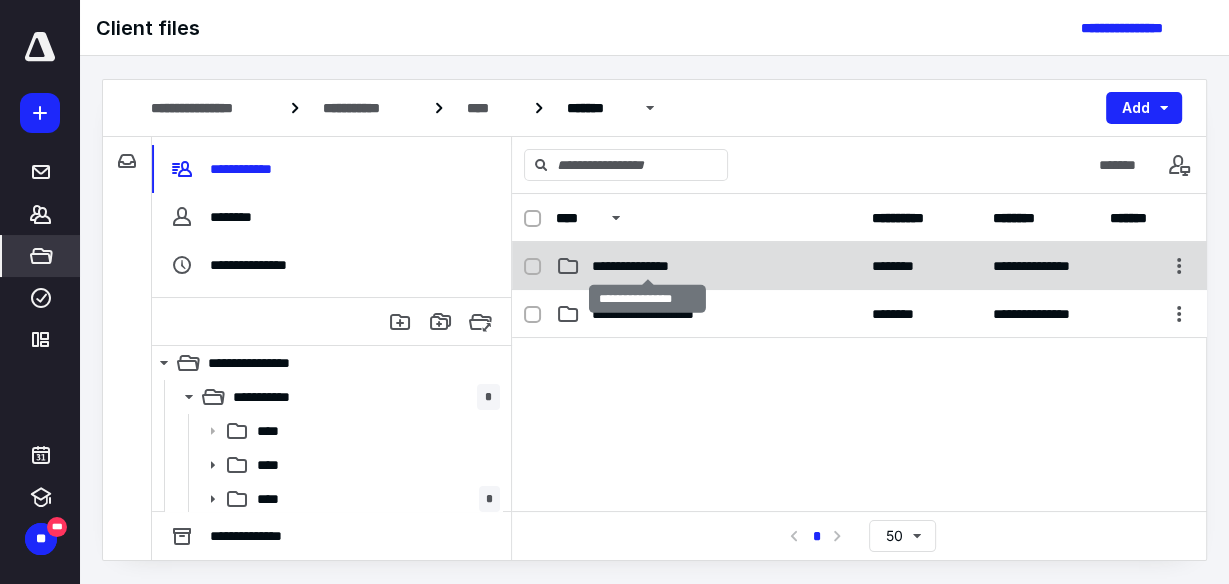 click on "**********" at bounding box center [648, 266] 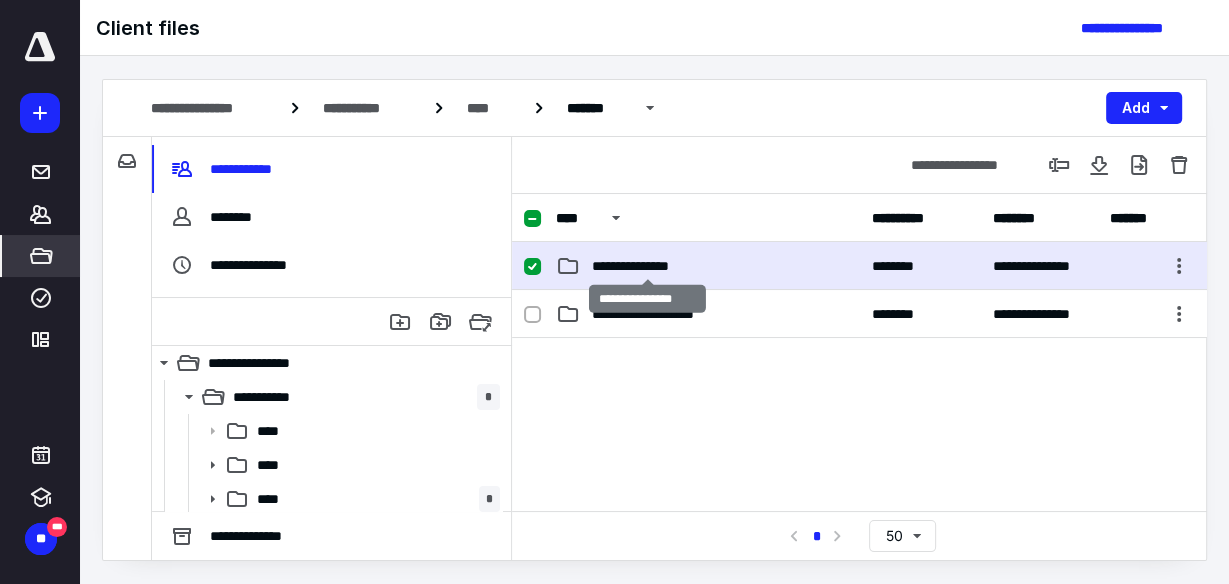 click on "**********" at bounding box center (648, 266) 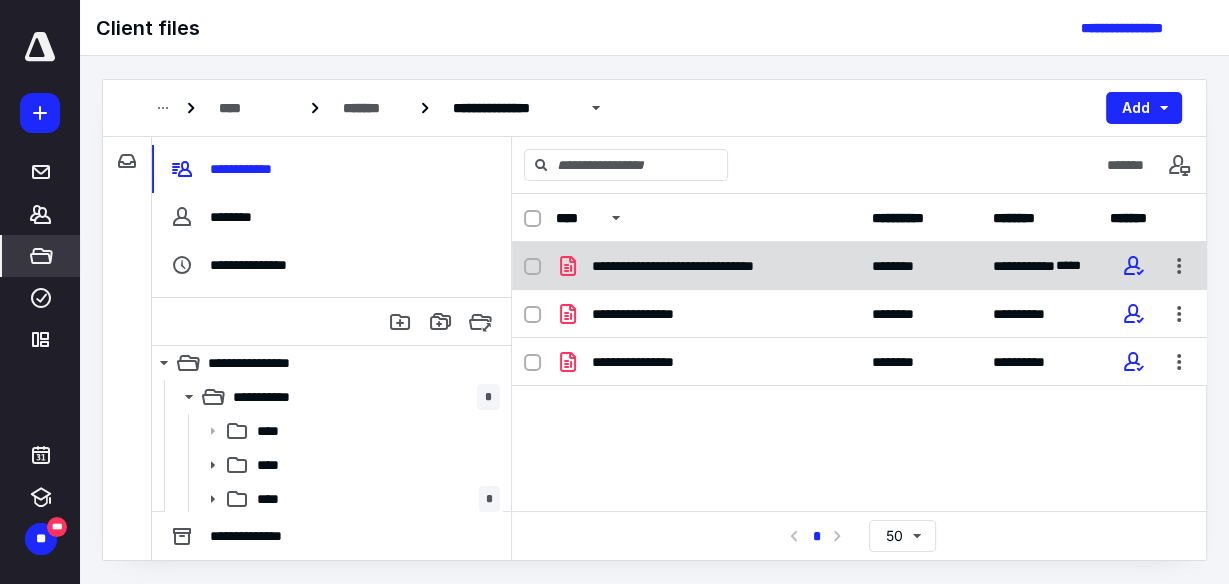 click on "**********" at bounding box center [859, 266] 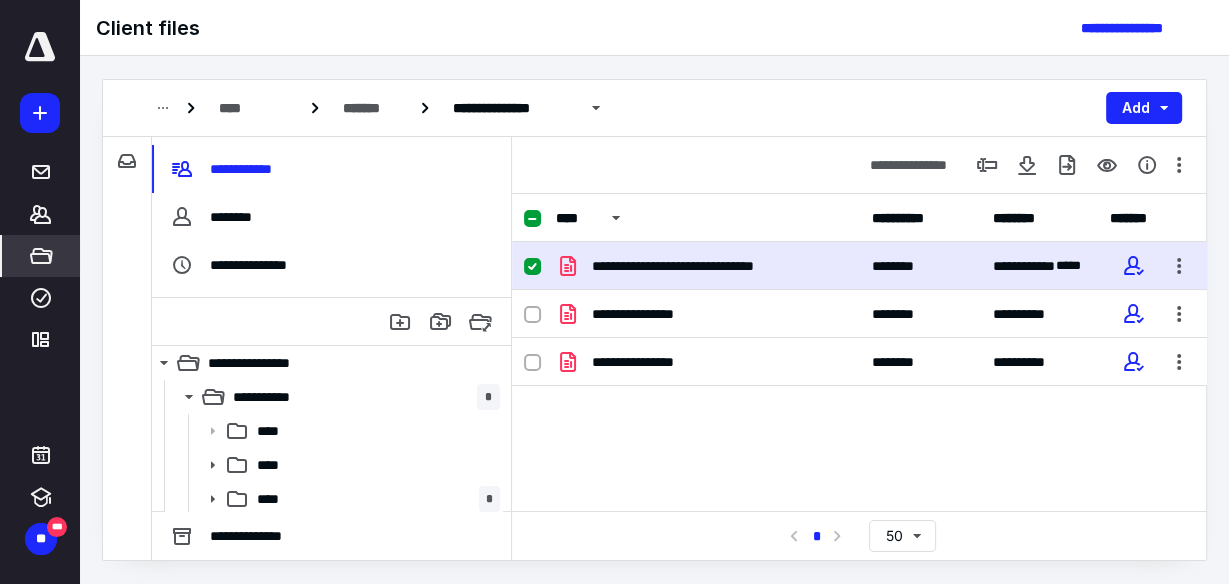 click on "**********" at bounding box center [859, 266] 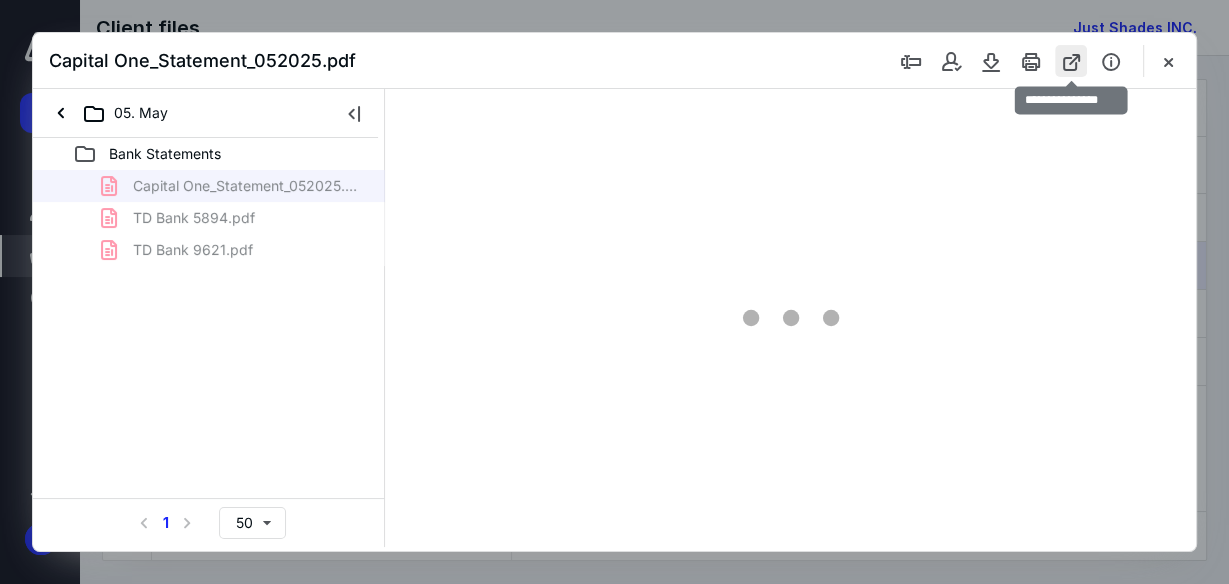 scroll, scrollTop: 0, scrollLeft: 0, axis: both 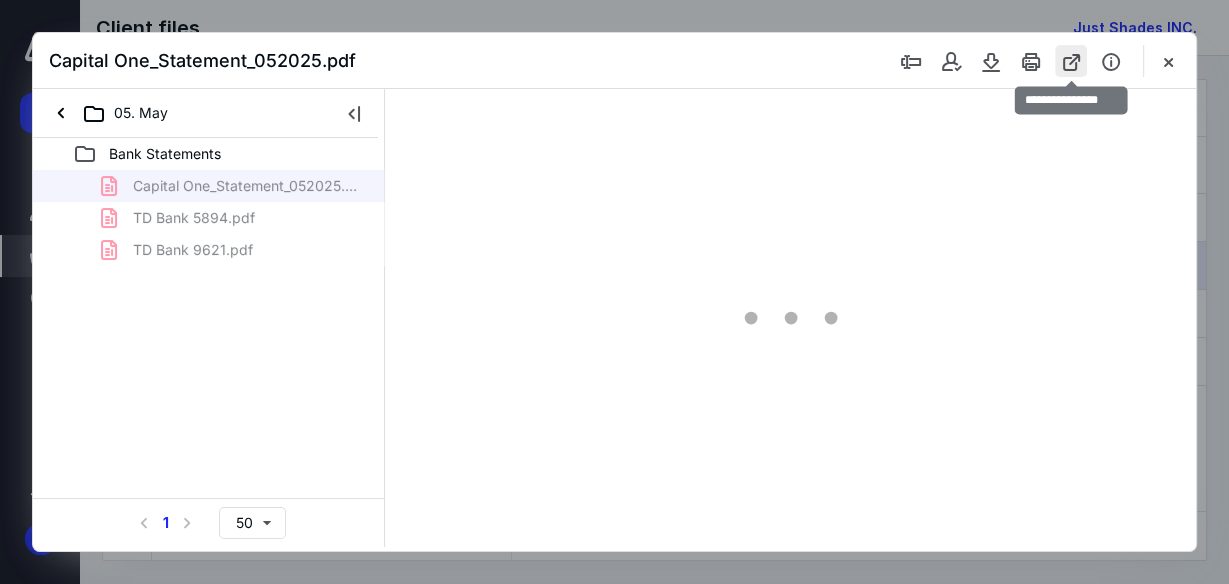 click at bounding box center (1071, 61) 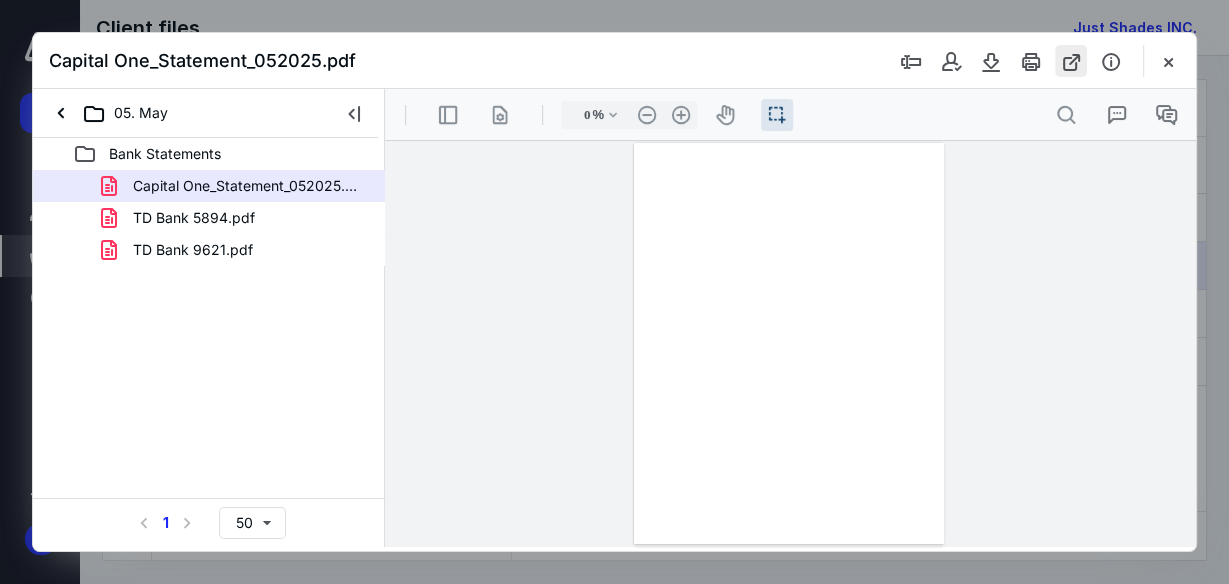 type on "51" 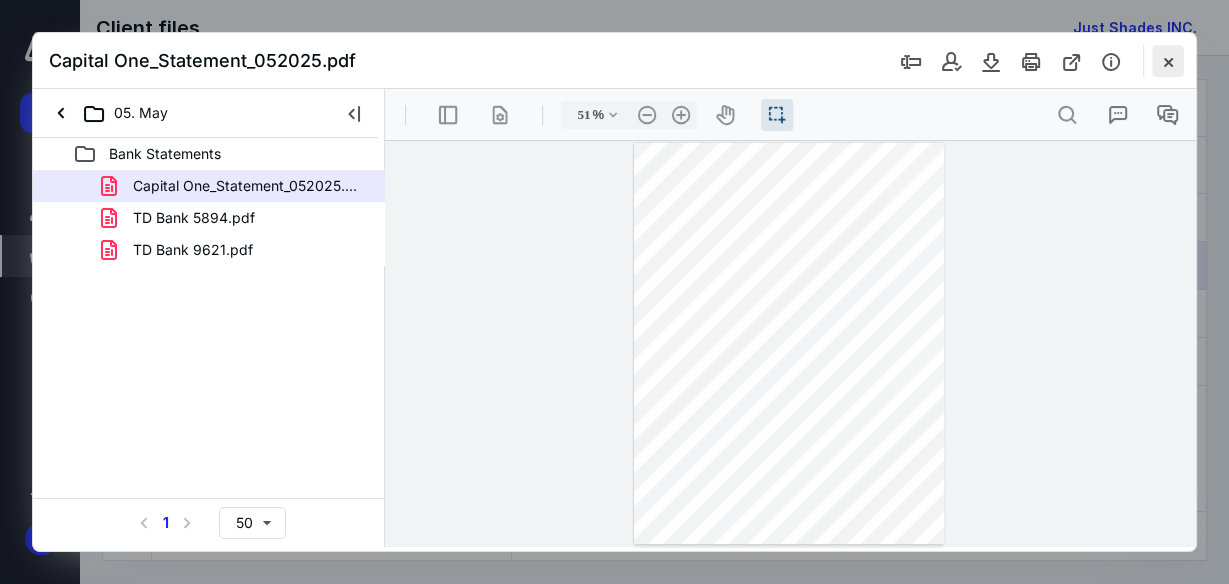 click at bounding box center [1168, 61] 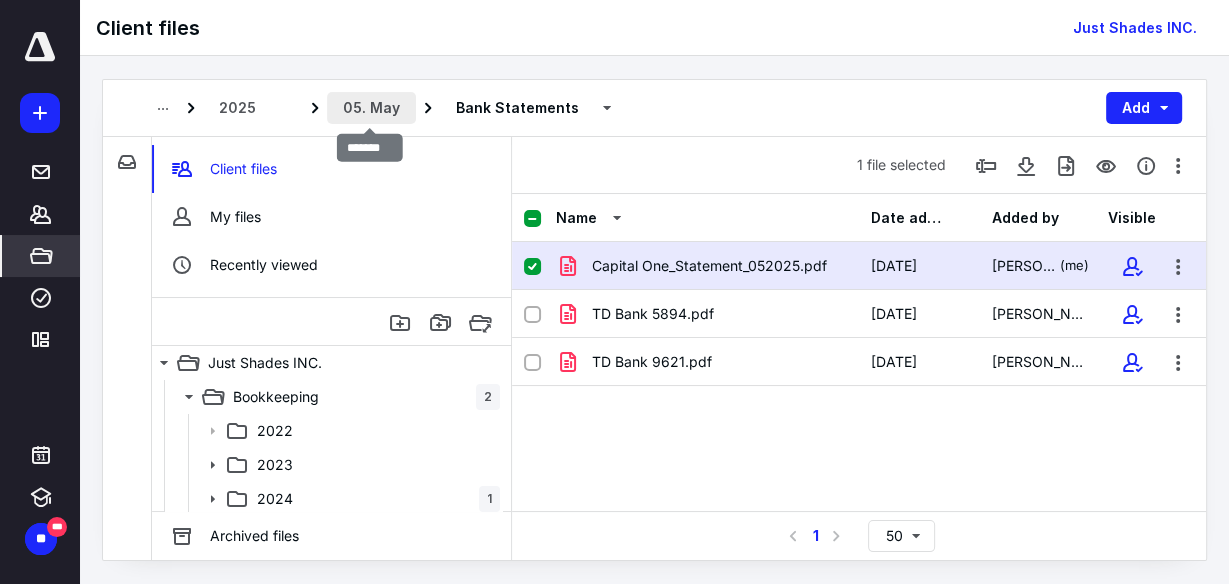 click on "05. May" at bounding box center (371, 108) 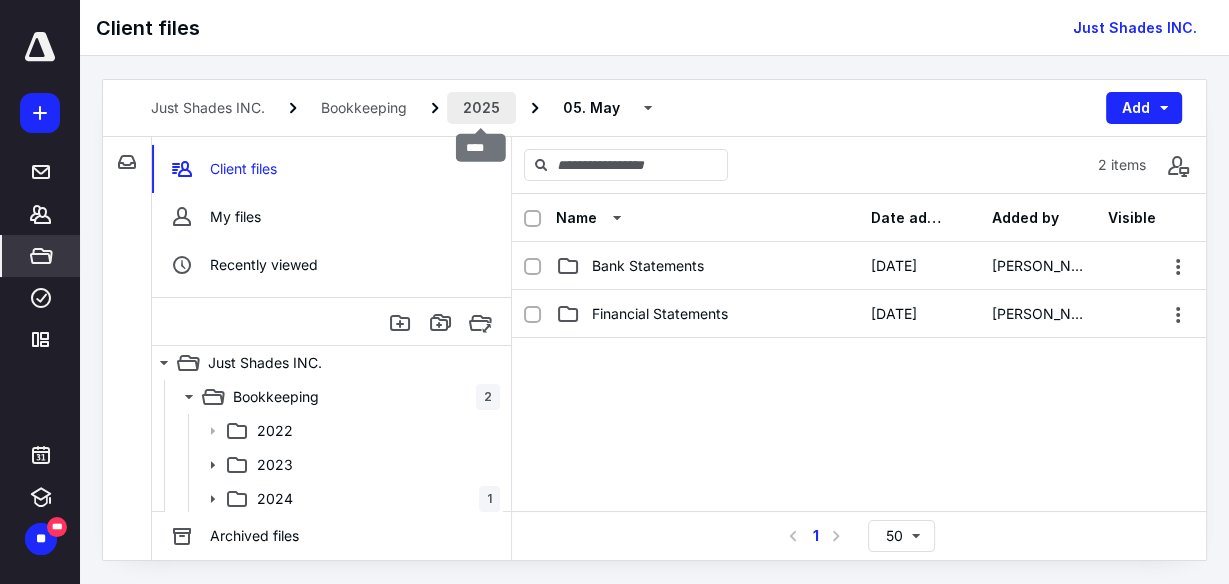 click on "2025" at bounding box center (481, 108) 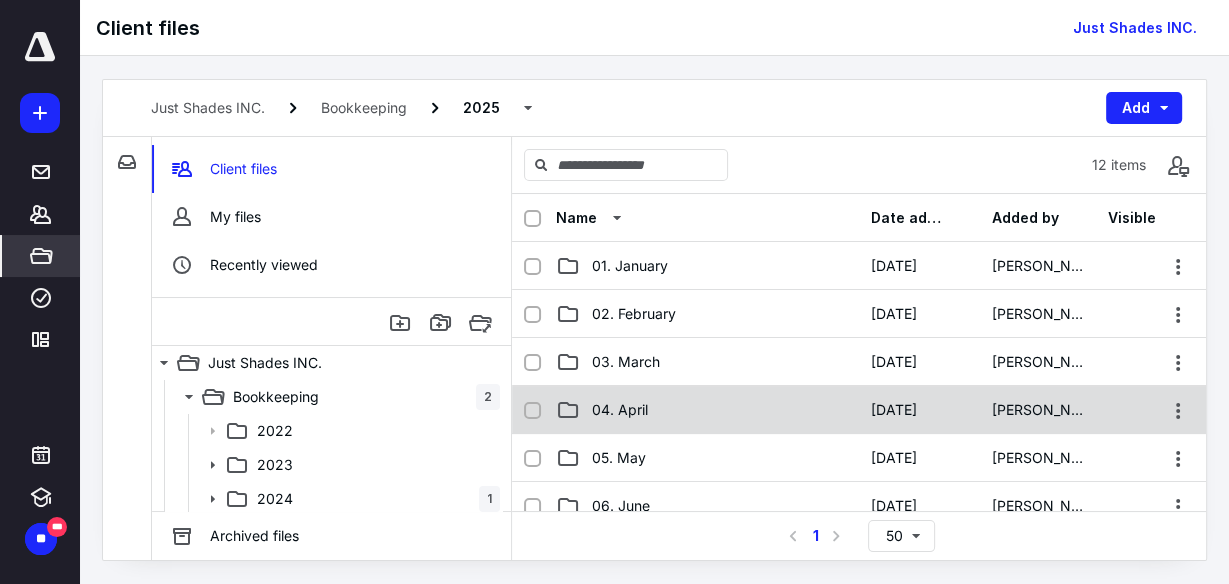 click on "04. April" at bounding box center [707, 410] 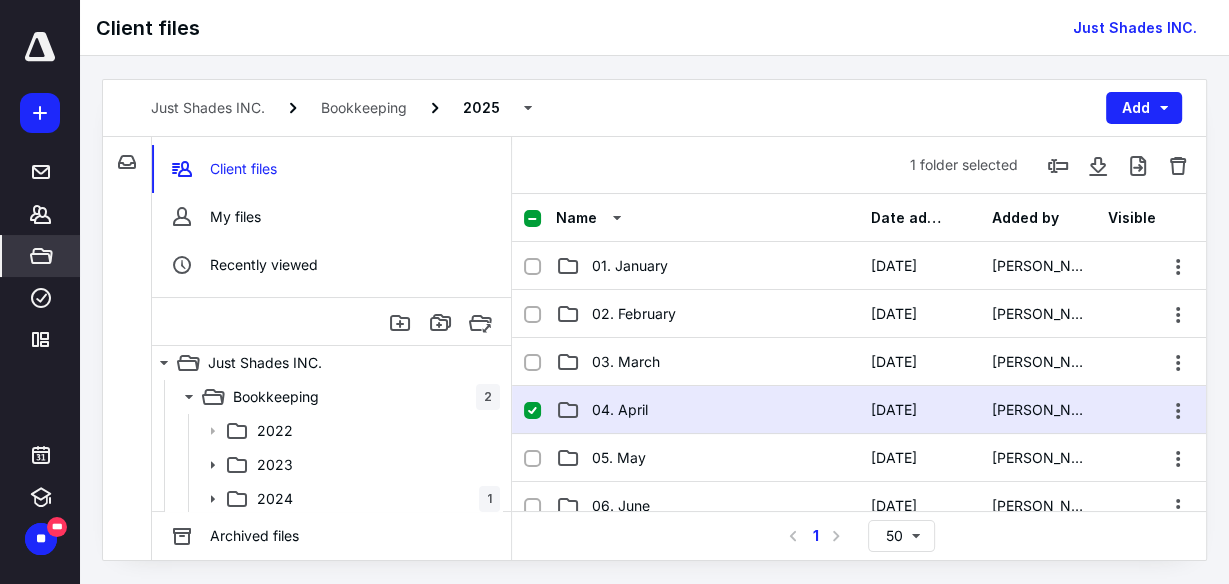 click on "04. April" at bounding box center [707, 410] 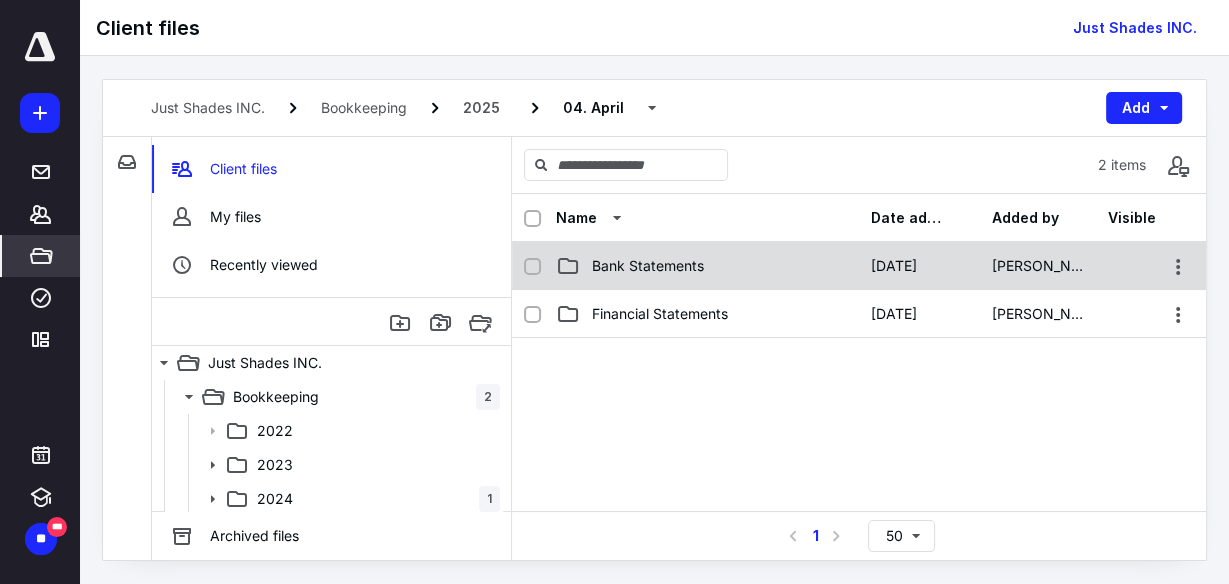 click on "Bank Statements" at bounding box center (707, 266) 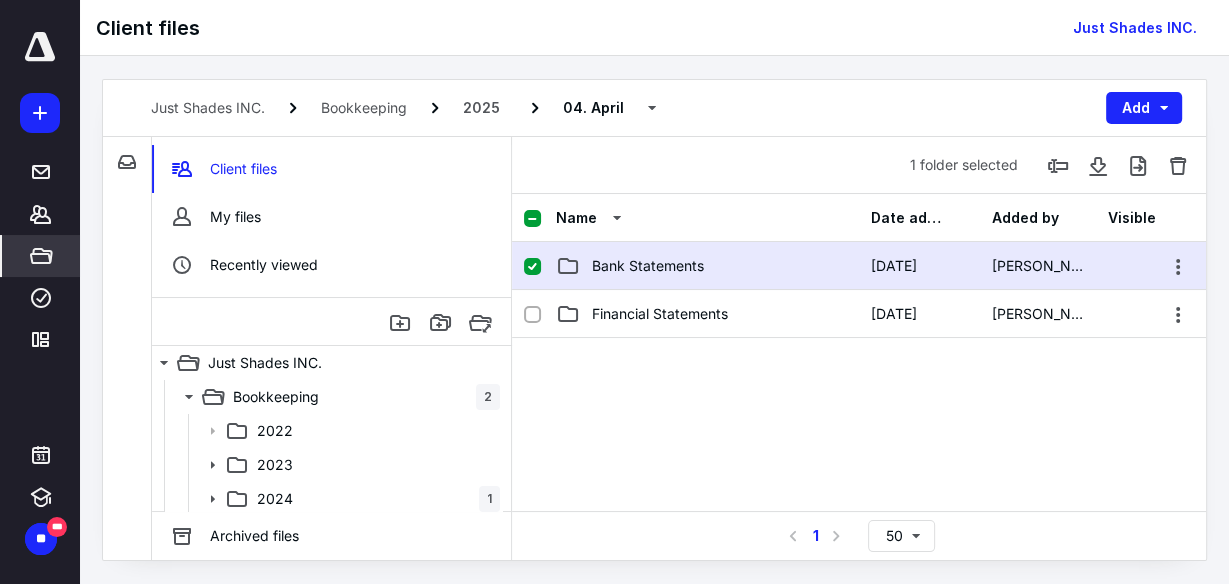 click on "Bank Statements" at bounding box center (707, 266) 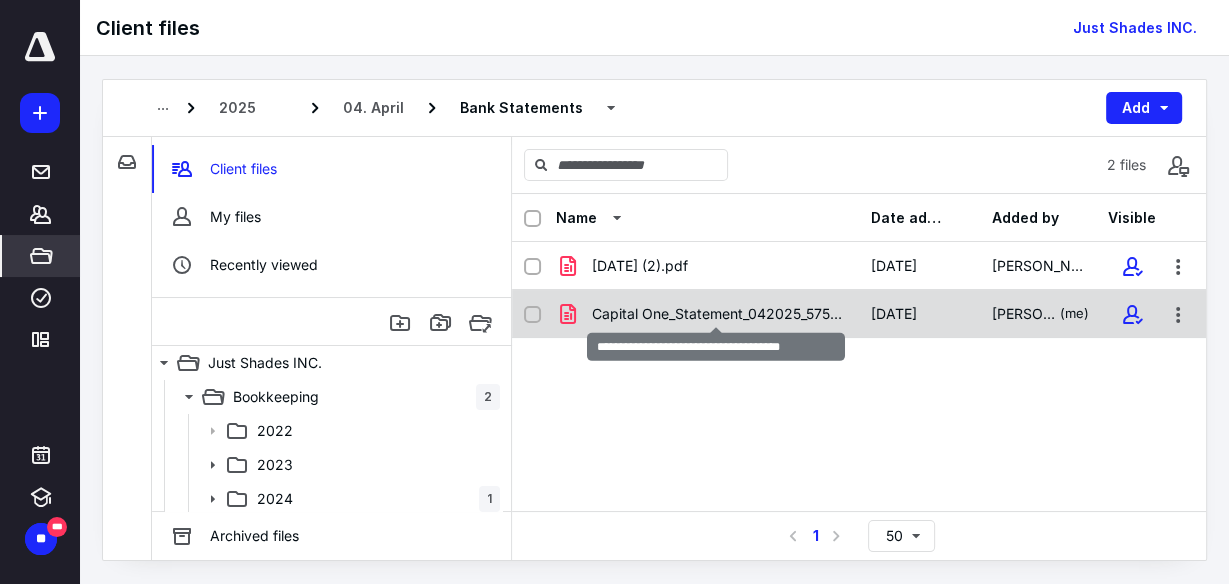click on "Capital One_Statement_042025_5756.pdf" at bounding box center [719, 314] 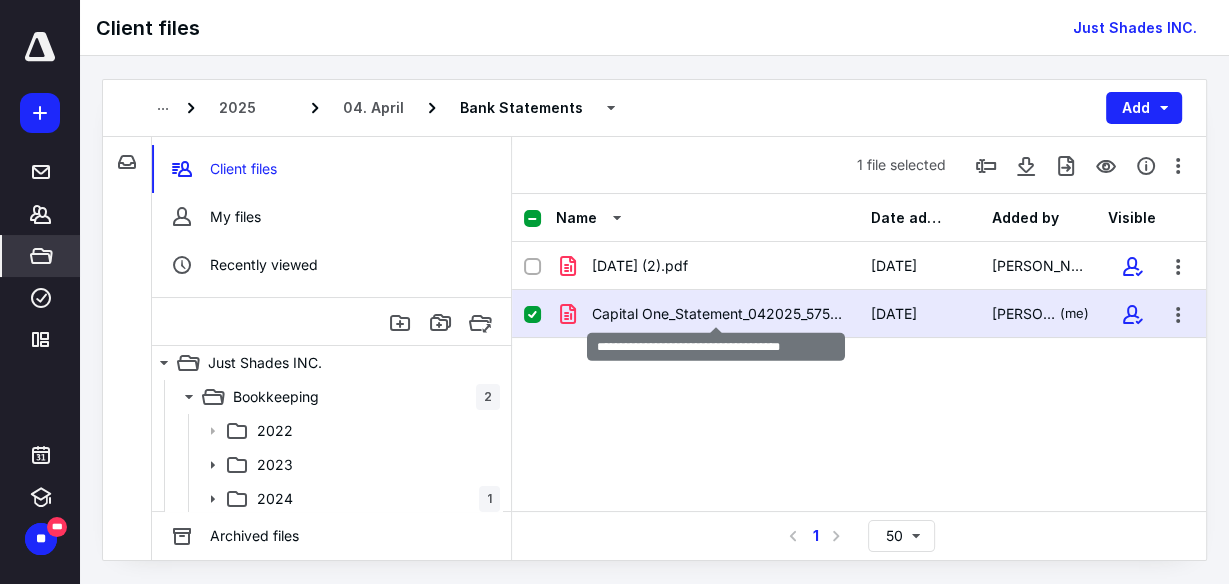 click on "Capital One_Statement_042025_5756.pdf" at bounding box center [719, 314] 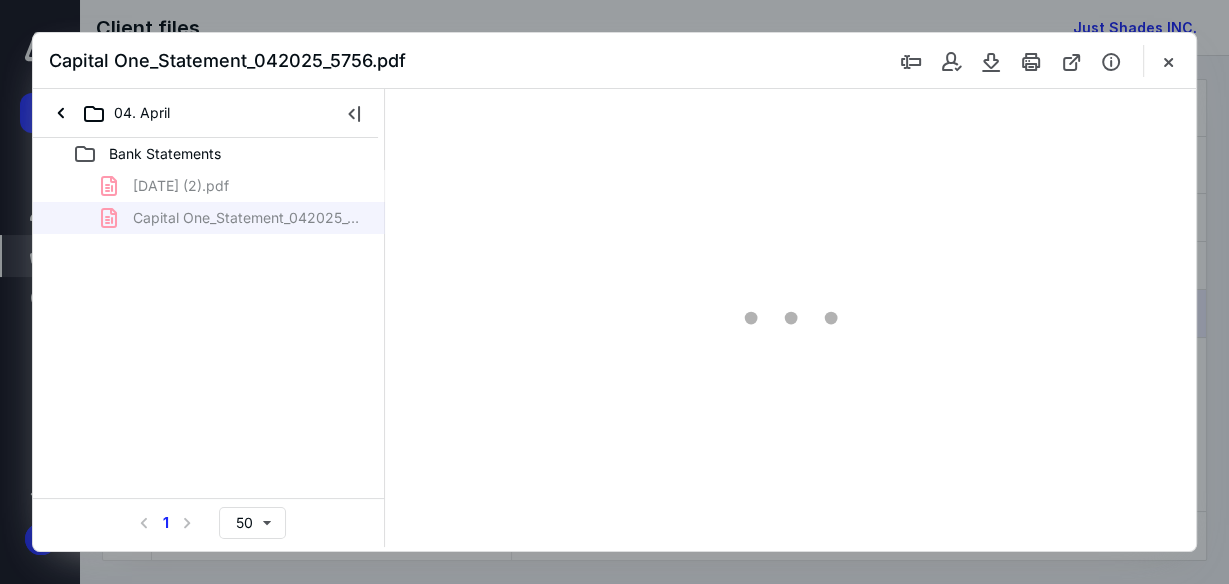 scroll, scrollTop: 0, scrollLeft: 0, axis: both 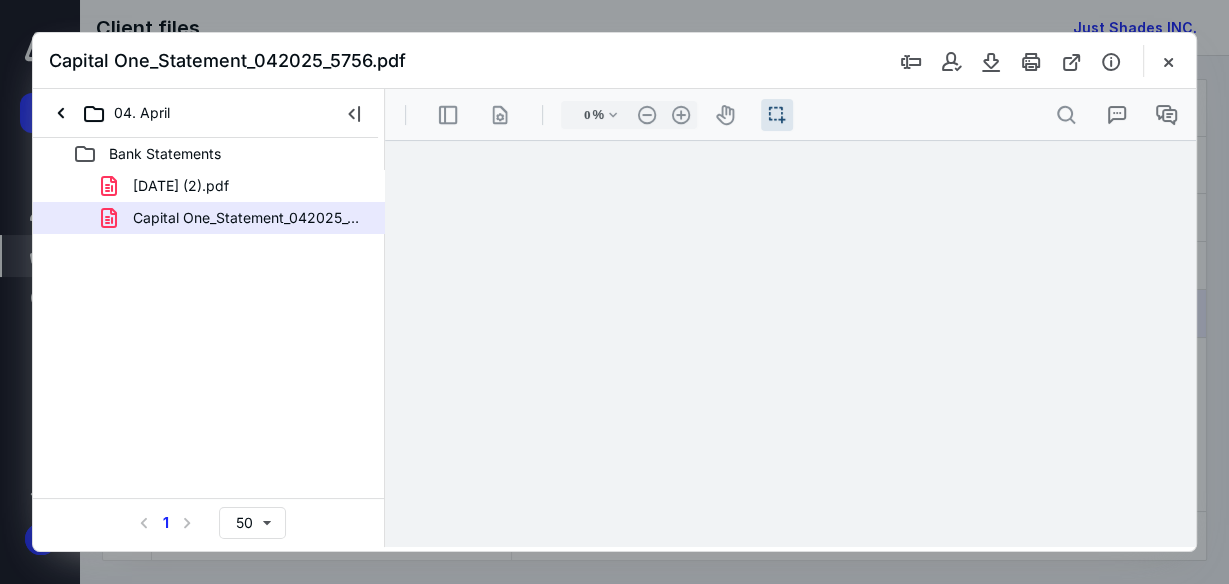 type on "51" 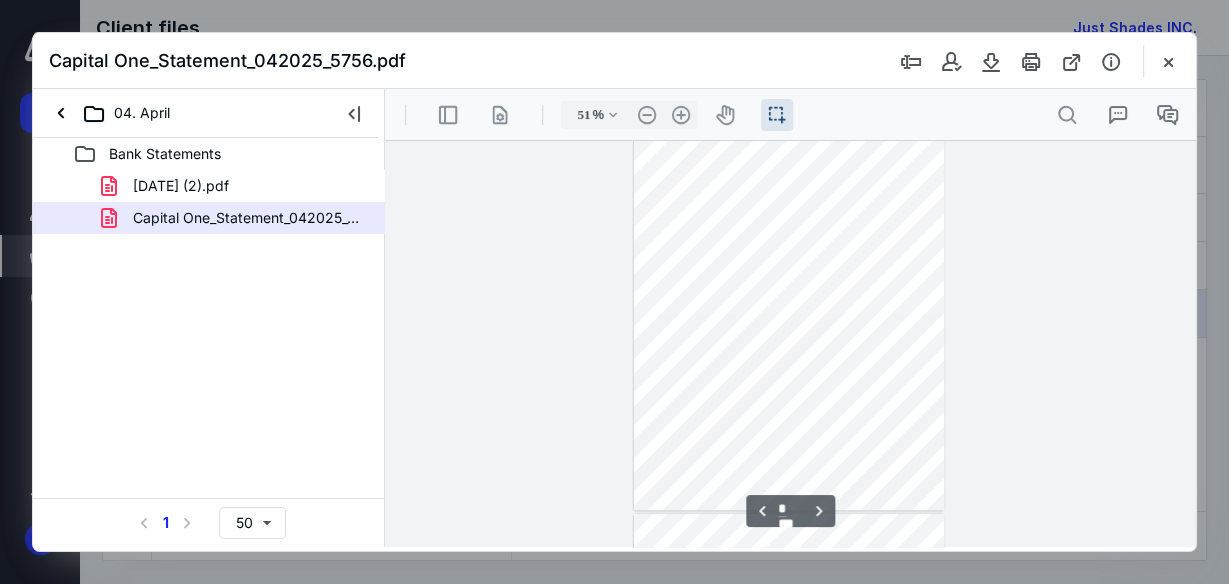 scroll, scrollTop: 844, scrollLeft: 0, axis: vertical 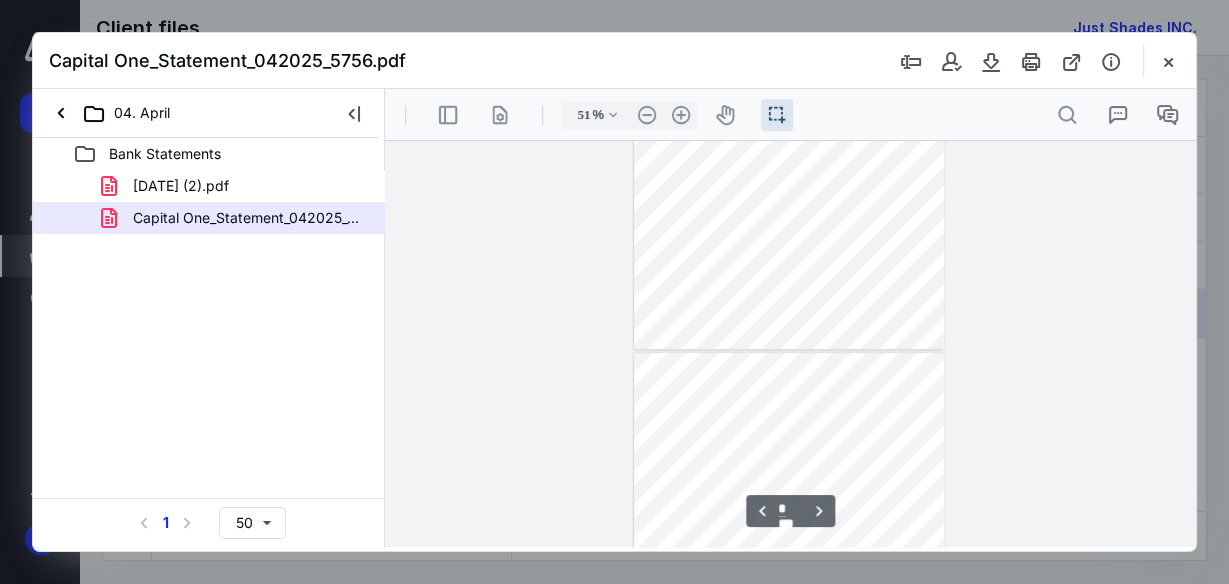 type on "*" 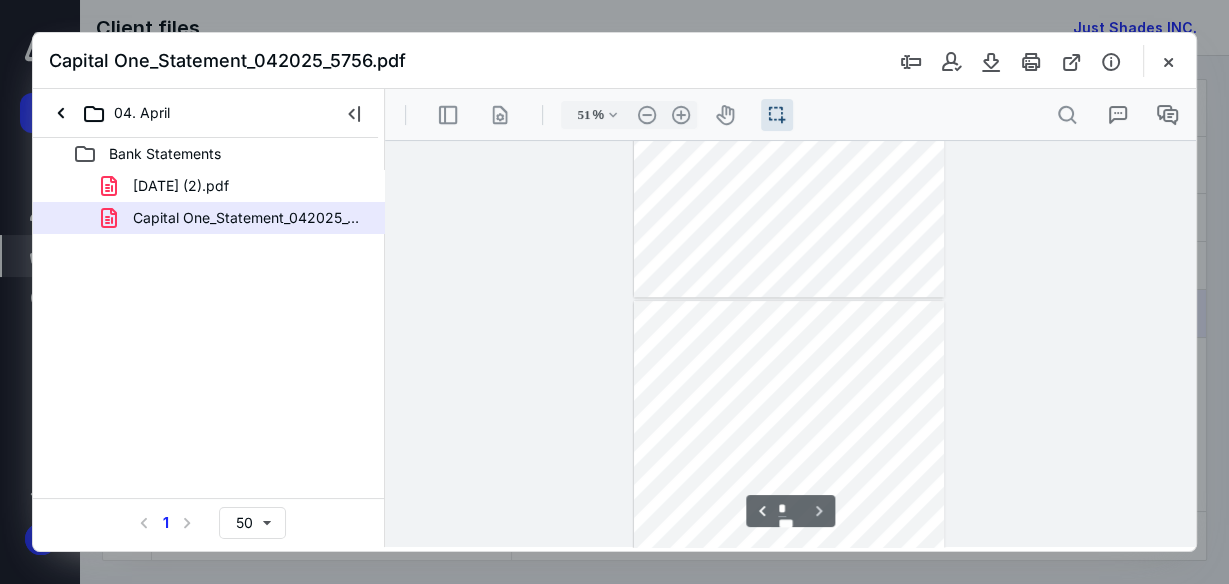 scroll, scrollTop: 1059, scrollLeft: 0, axis: vertical 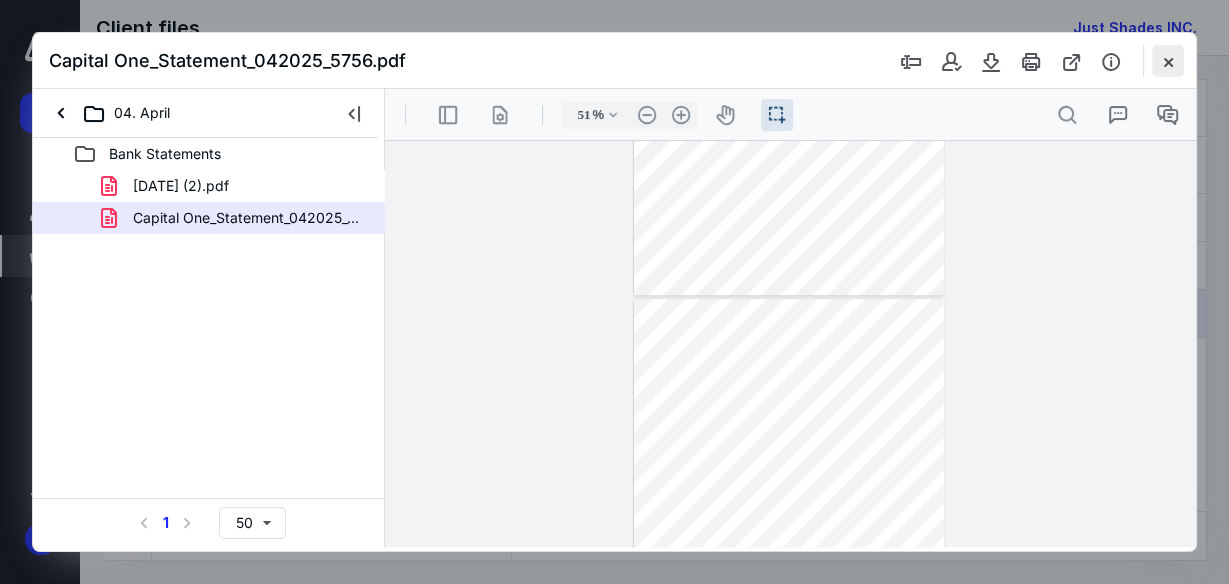 click at bounding box center (1168, 61) 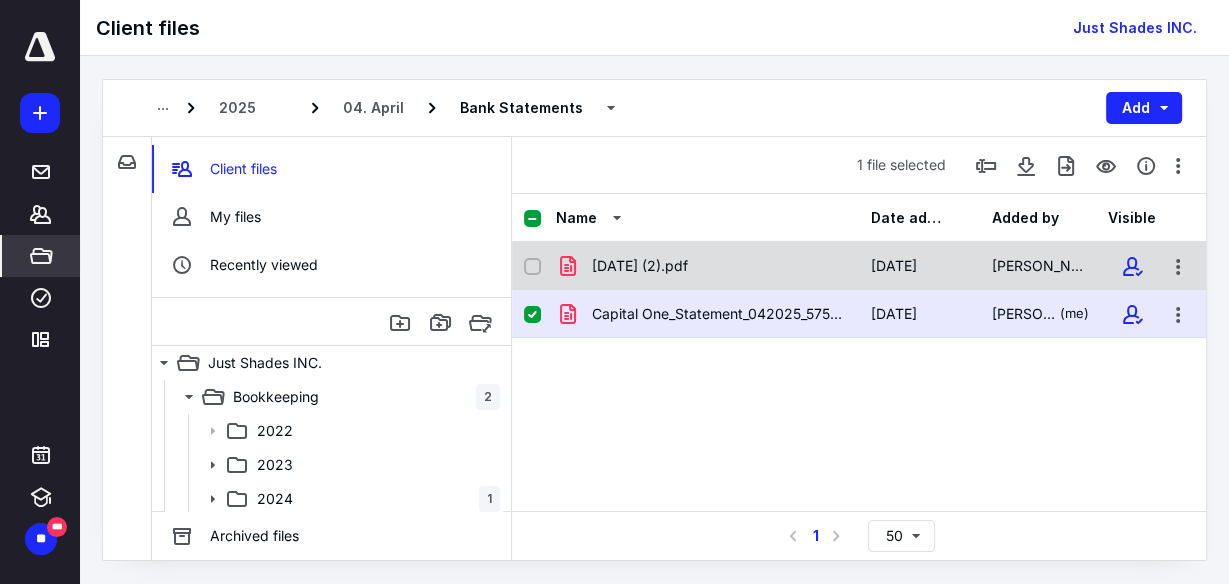 click on "2025-04-21 (2).pdf" at bounding box center [707, 266] 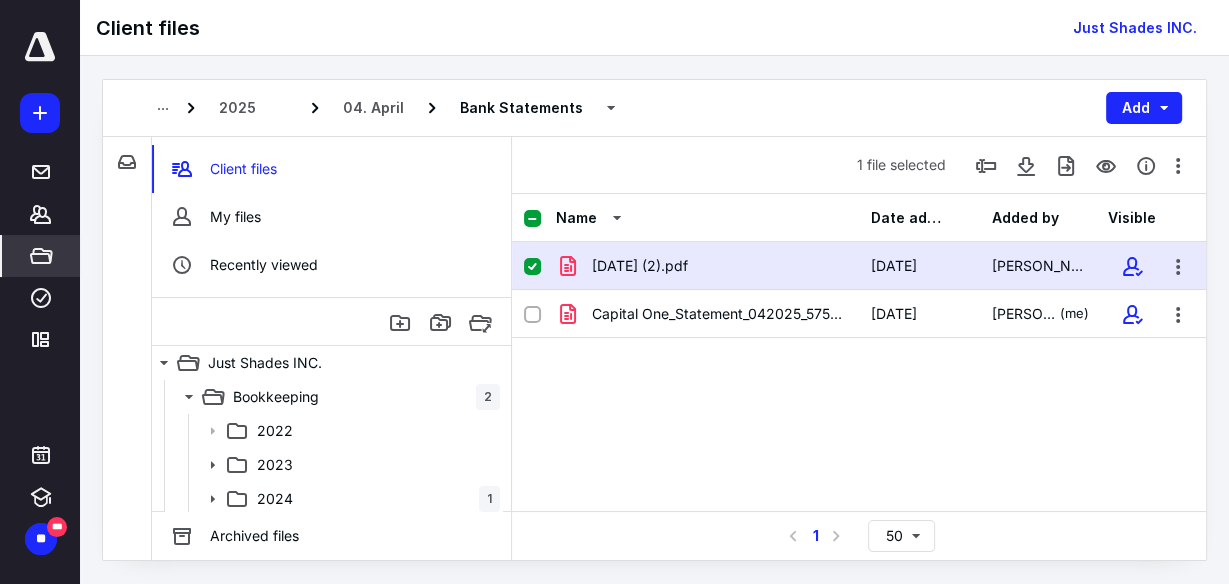 click on "2025-04-21 (2).pdf" at bounding box center [707, 266] 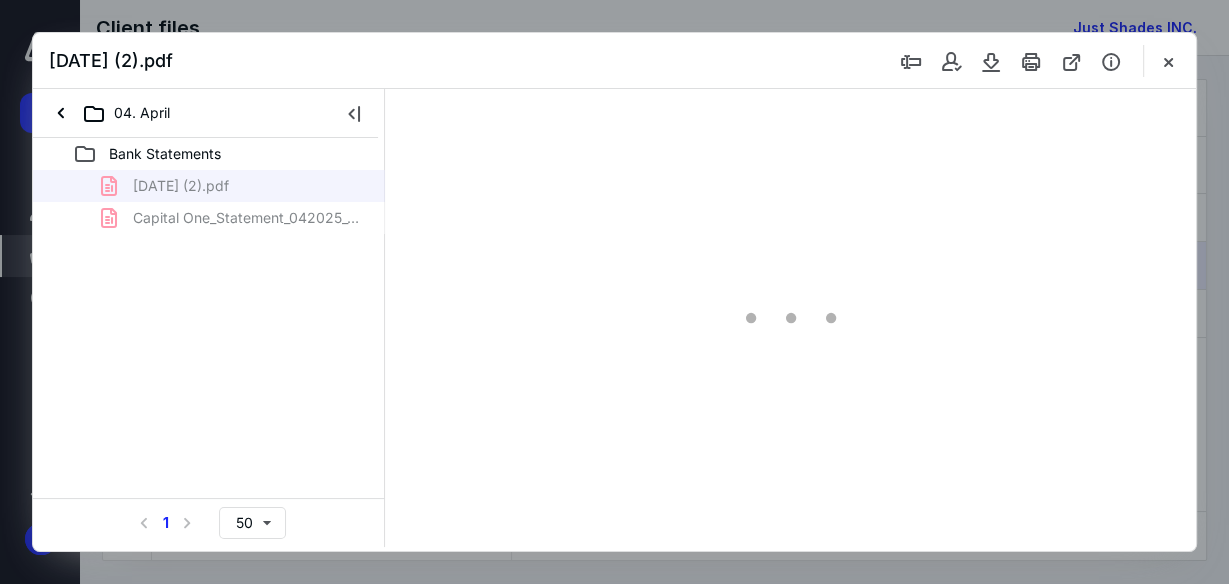 scroll, scrollTop: 0, scrollLeft: 0, axis: both 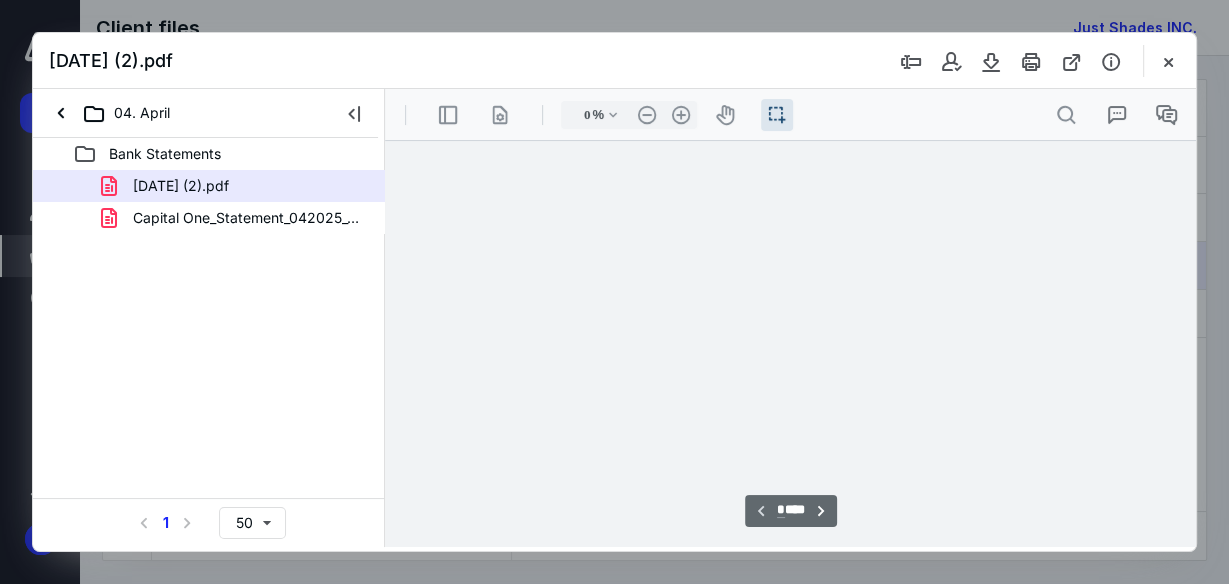 type on "51" 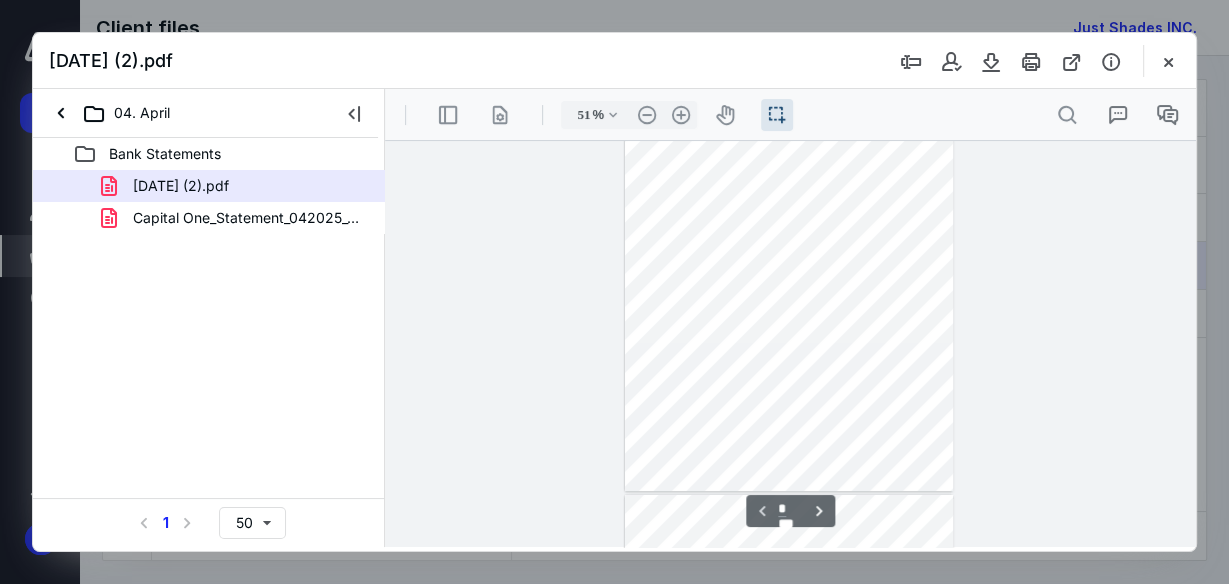scroll, scrollTop: 0, scrollLeft: 0, axis: both 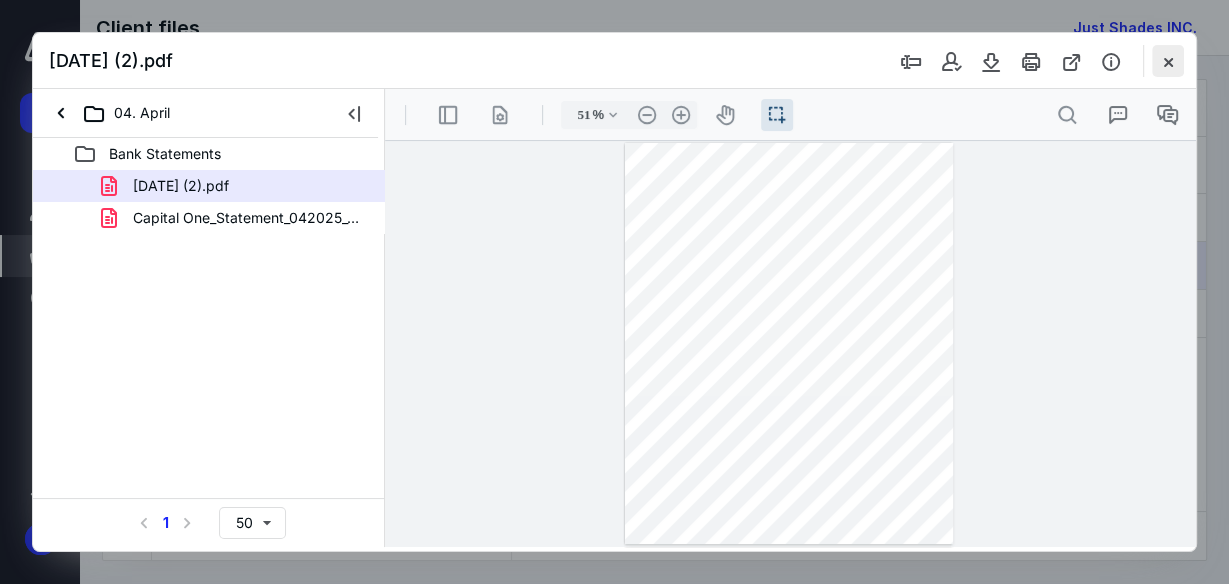 click at bounding box center [1168, 61] 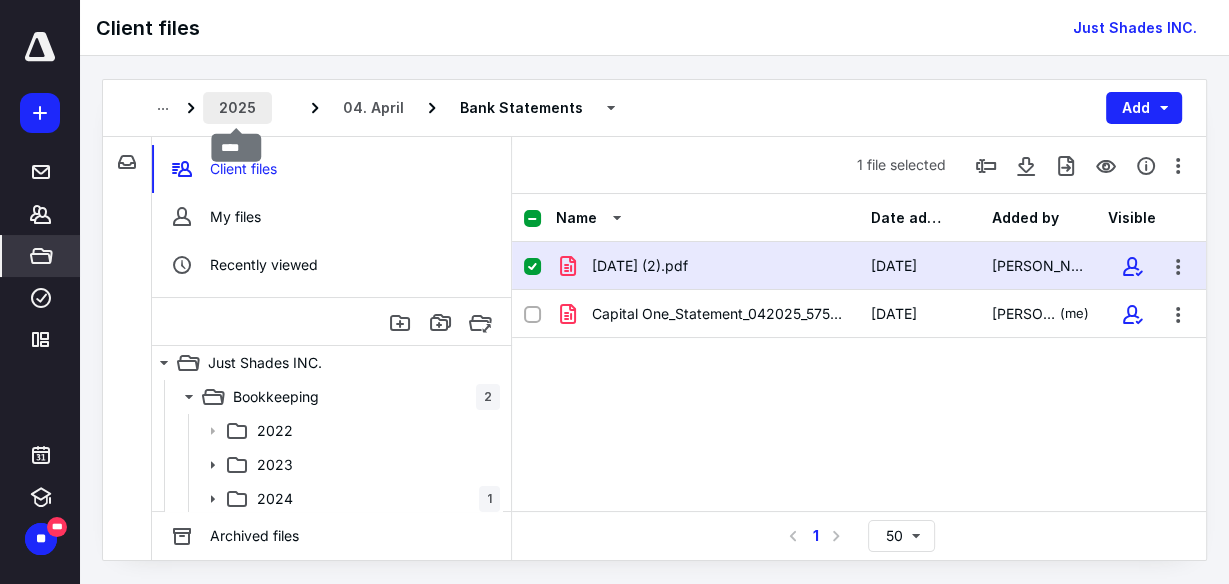 click on "2025" at bounding box center [237, 108] 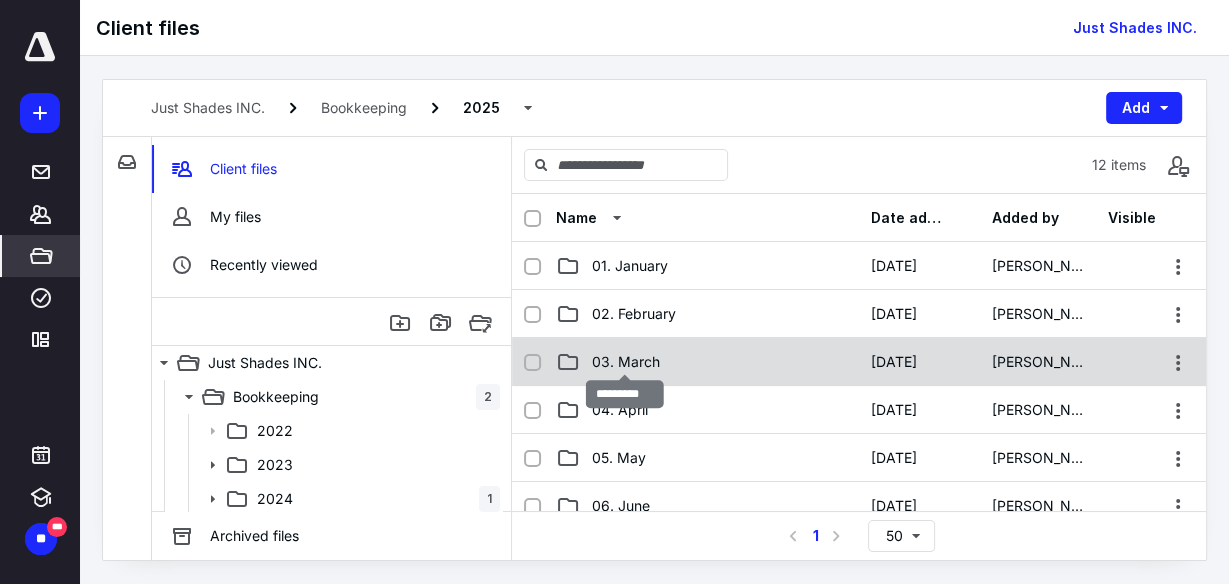 click on "03. March" at bounding box center [626, 362] 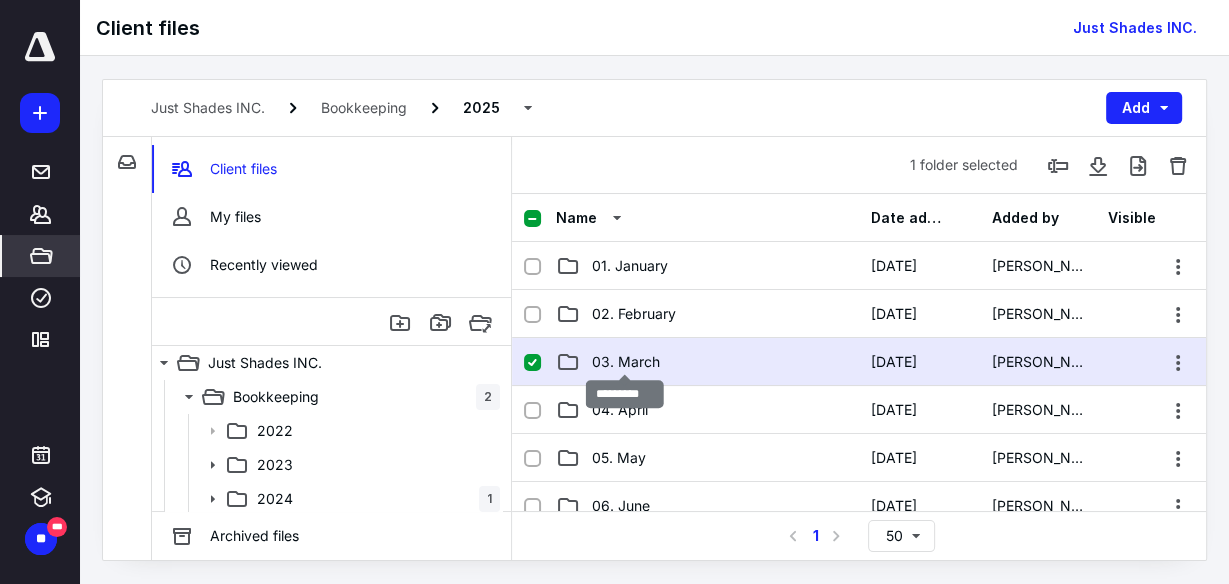 click on "03. March" at bounding box center [626, 362] 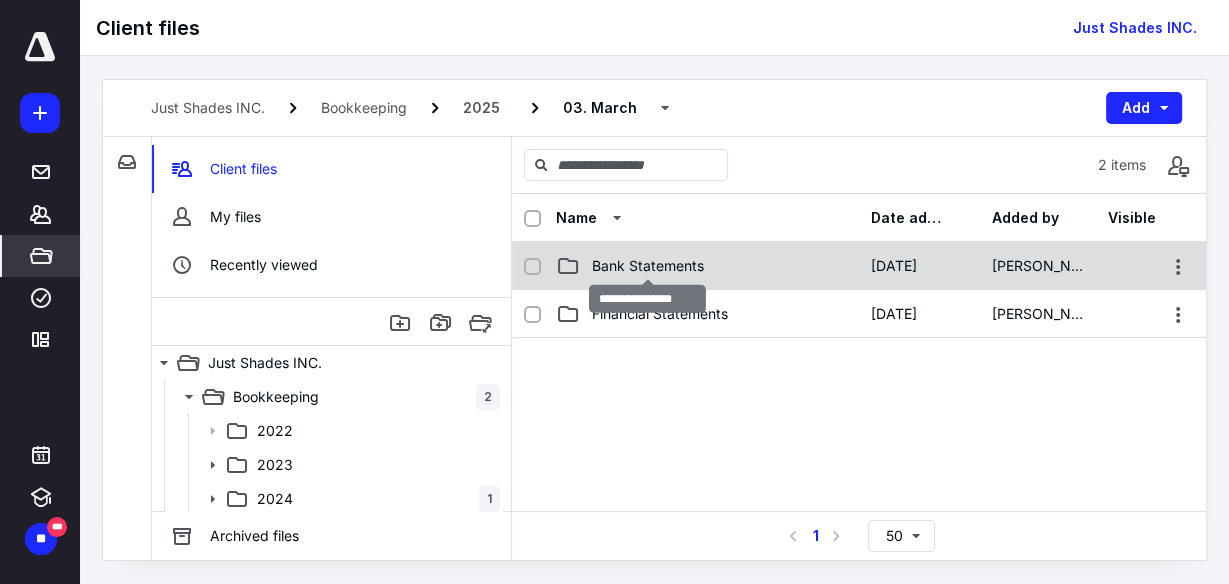 click on "Bank Statements" at bounding box center (648, 266) 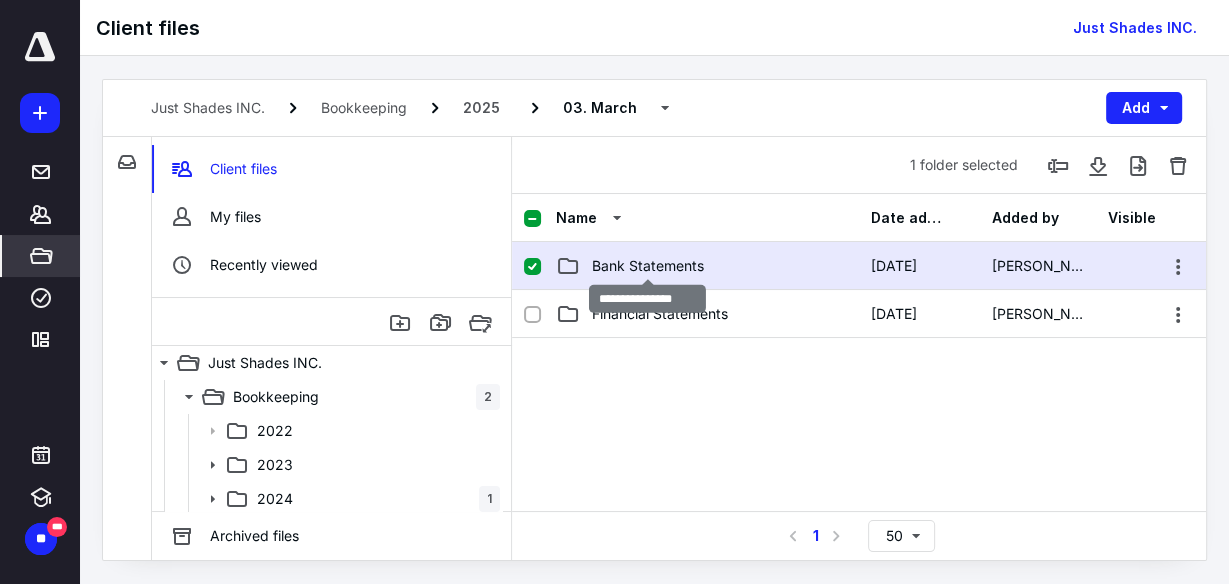 click on "Bank Statements" at bounding box center (648, 266) 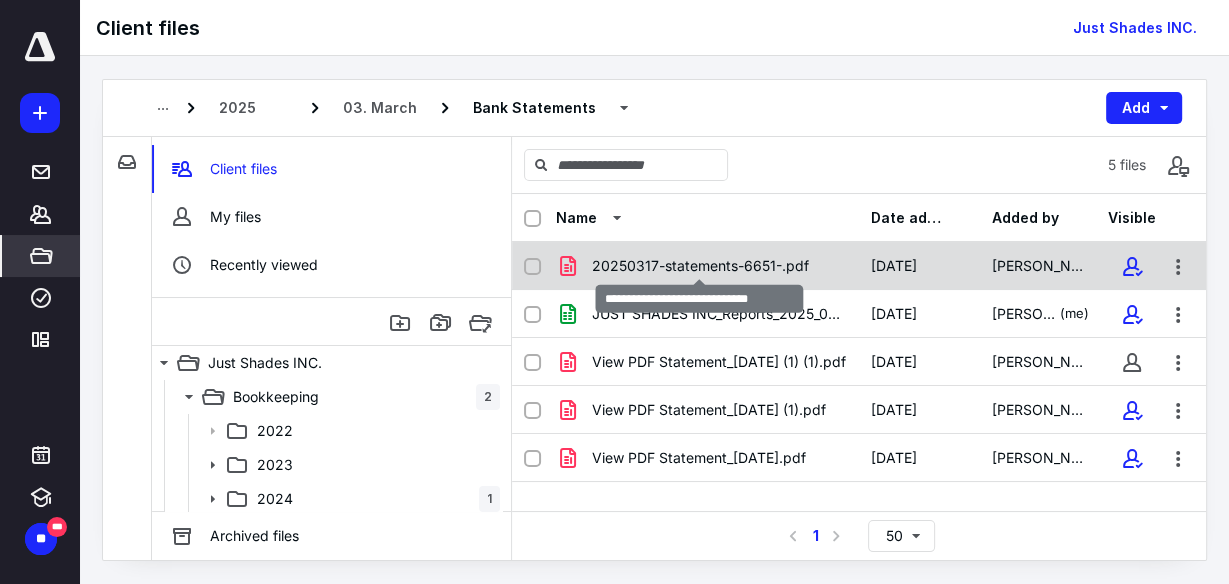 click on "20250317-statements-6651-.pdf" at bounding box center [700, 266] 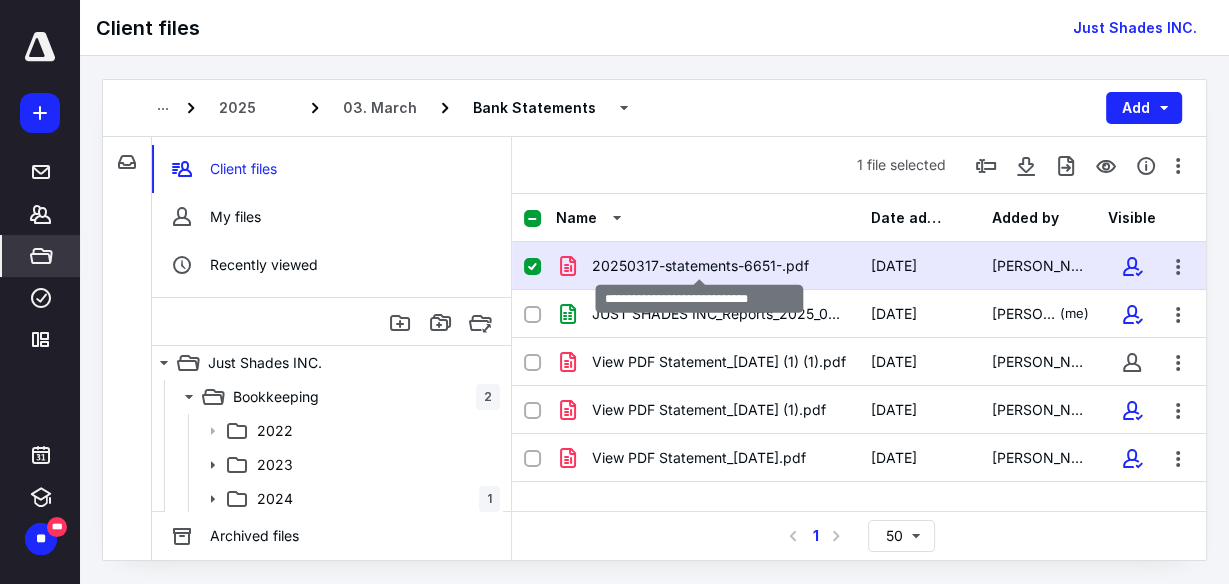click on "20250317-statements-6651-.pdf" at bounding box center (700, 266) 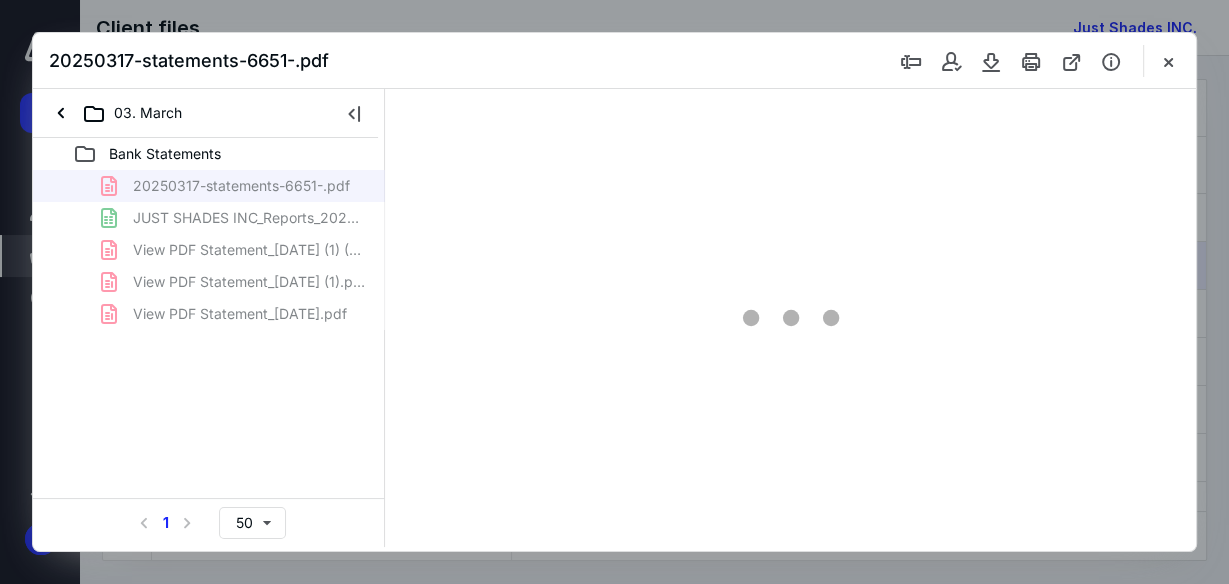 scroll, scrollTop: 0, scrollLeft: 0, axis: both 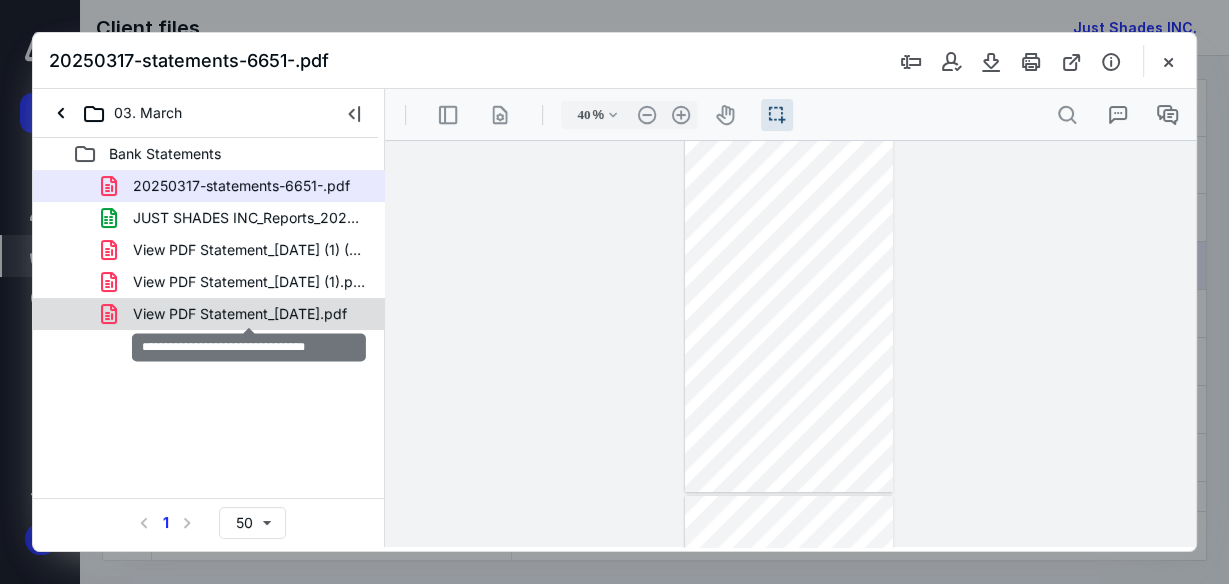 click on "View PDF Statement_2025-03-31.pdf" at bounding box center (240, 314) 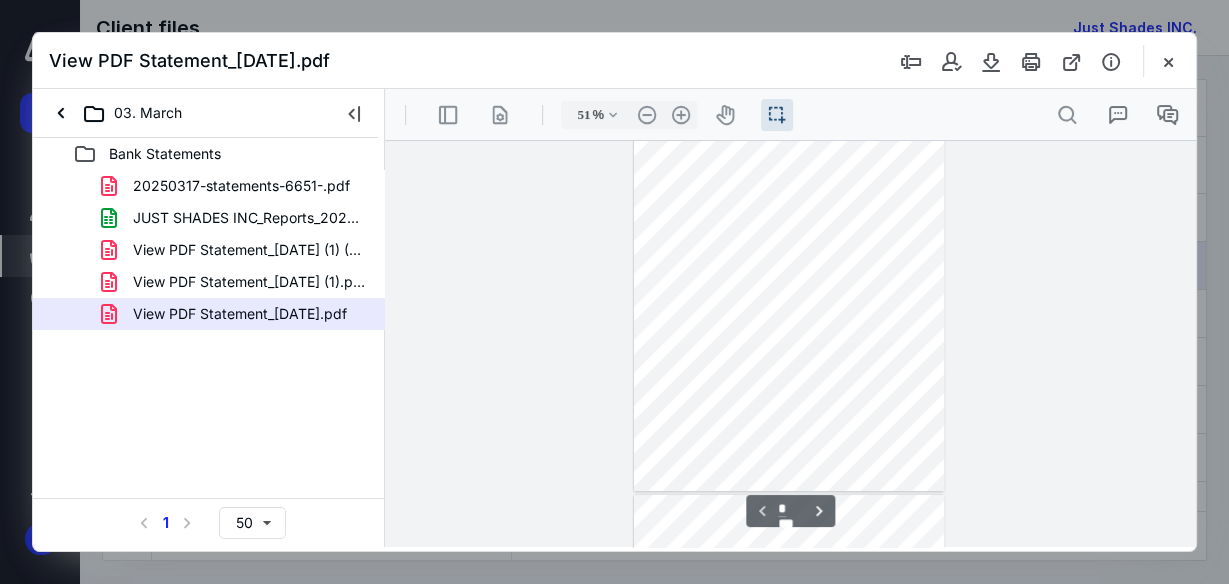 scroll, scrollTop: 0, scrollLeft: 0, axis: both 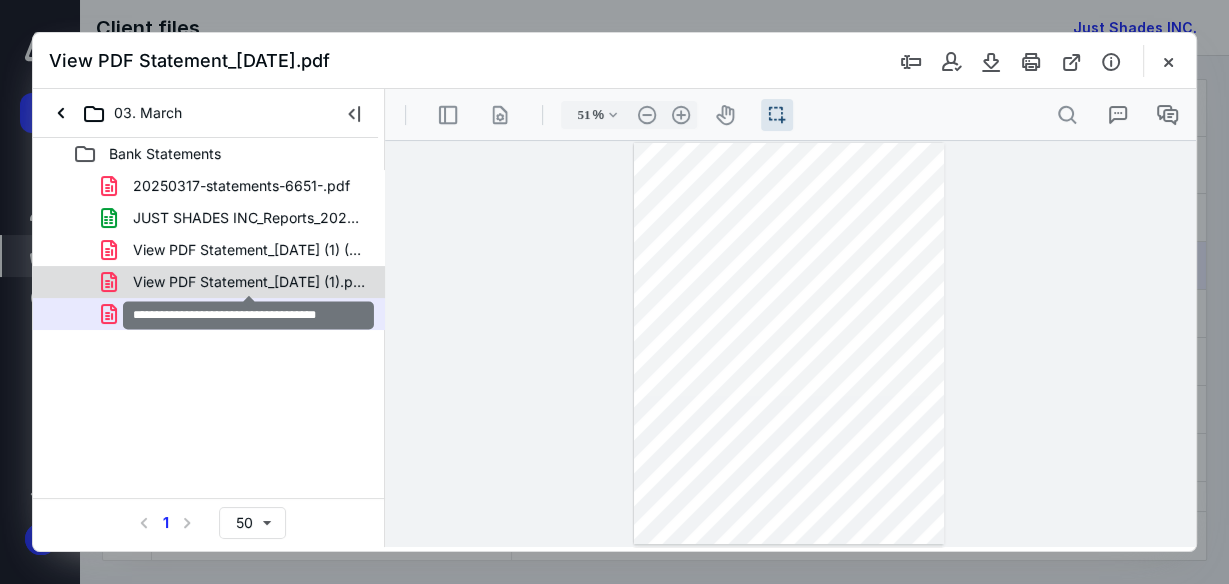click on "View PDF Statement_2025-03-31 (1).pdf" at bounding box center [249, 282] 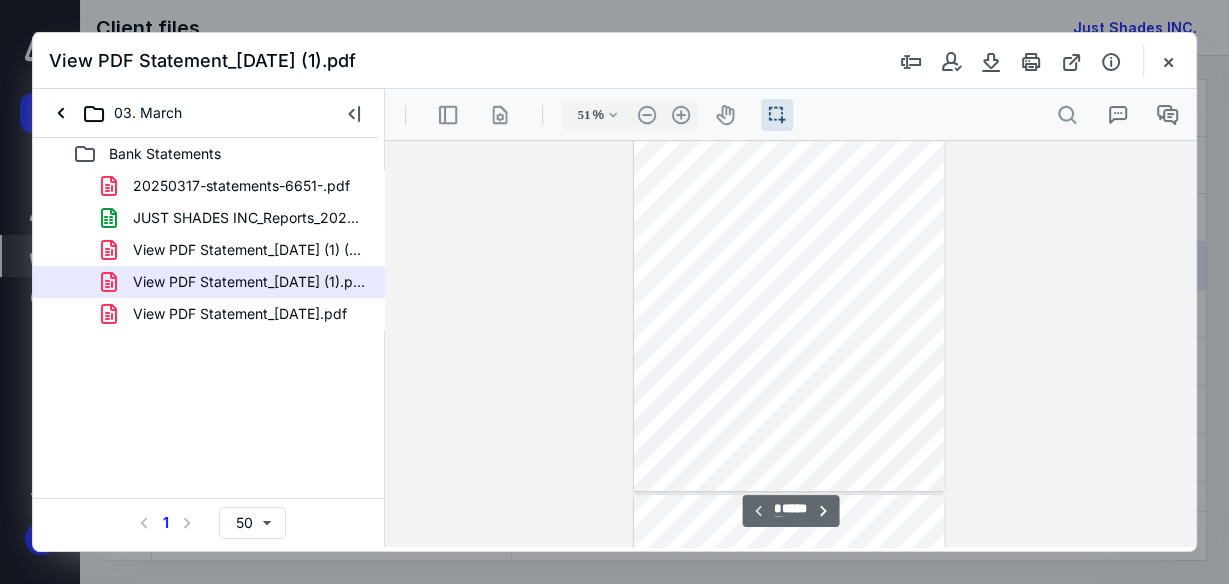 scroll, scrollTop: 0, scrollLeft: 0, axis: both 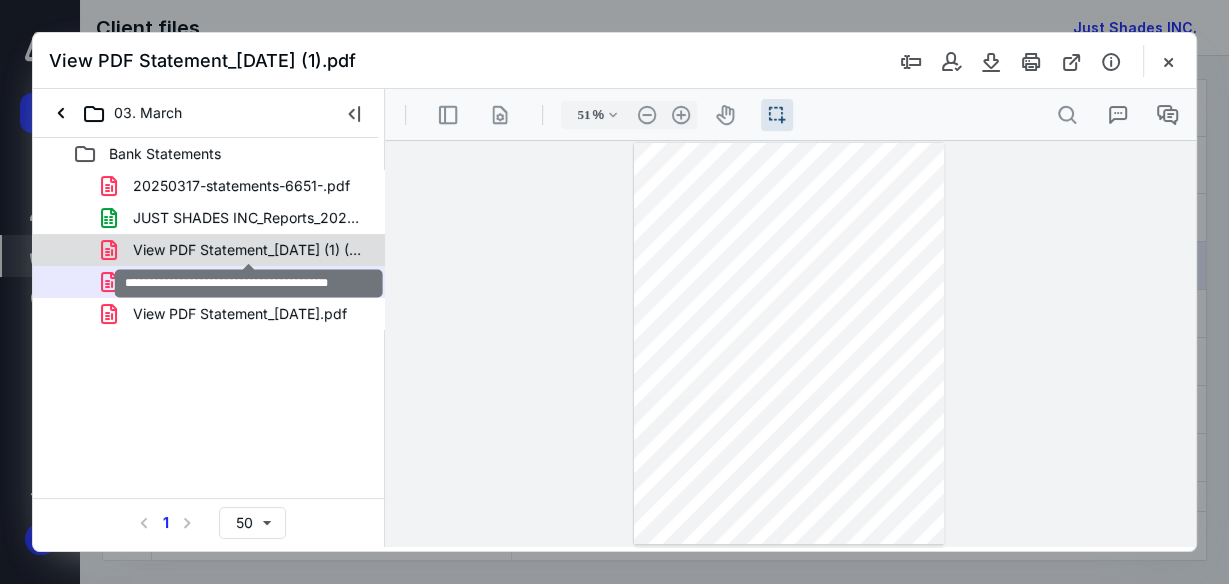 click on "View PDF Statement_2025-03-31 (1) (1).pdf" at bounding box center (249, 250) 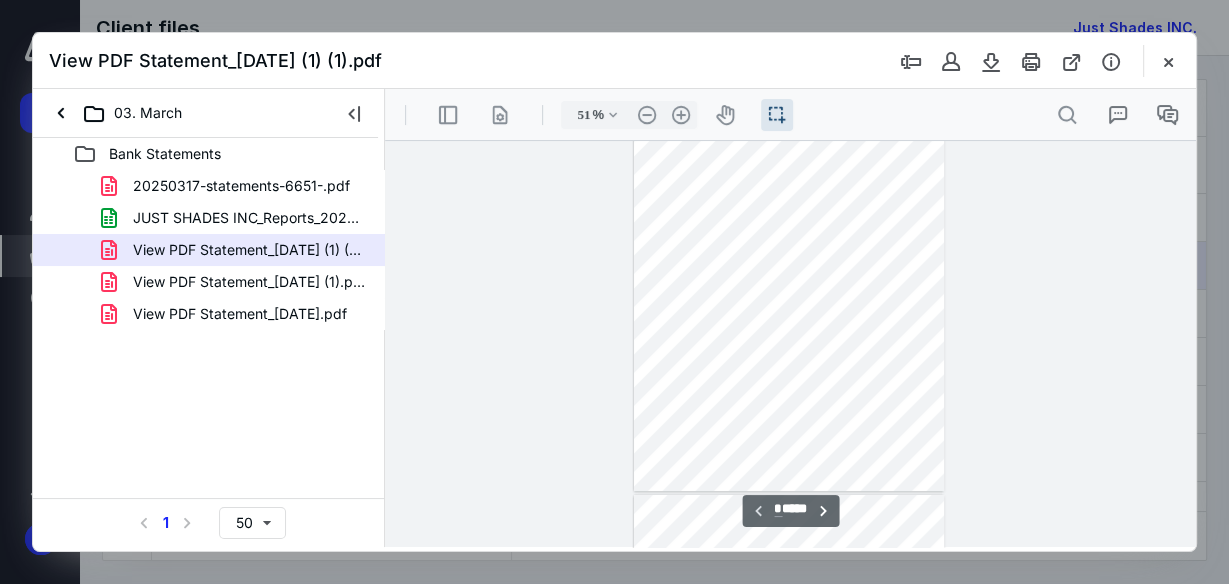 scroll, scrollTop: 0, scrollLeft: 0, axis: both 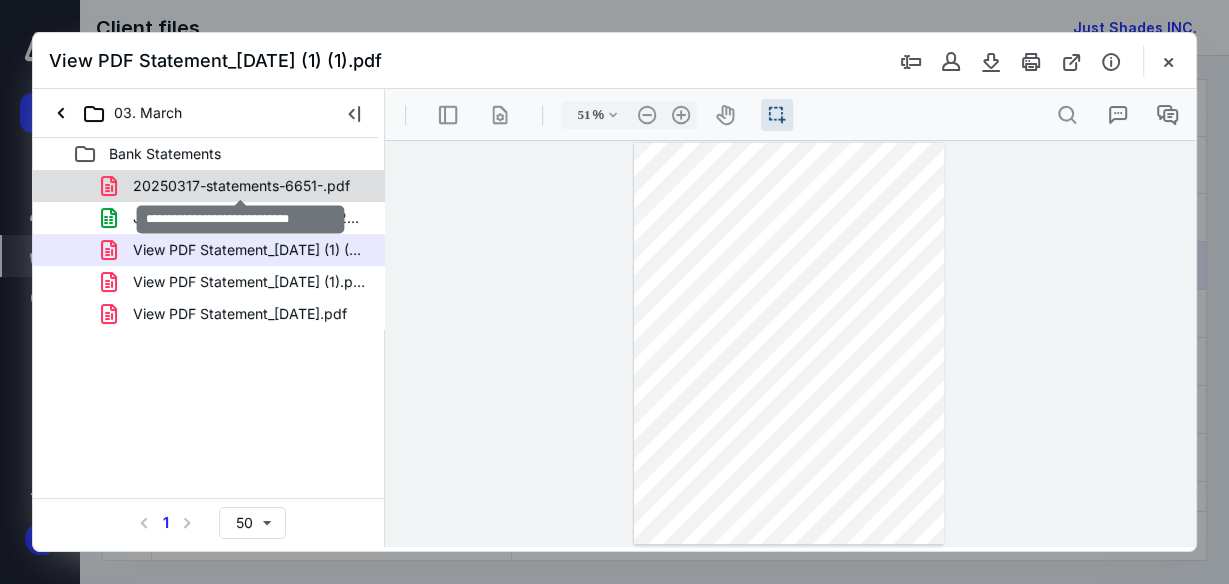 click on "20250317-statements-6651-.pdf" at bounding box center [241, 186] 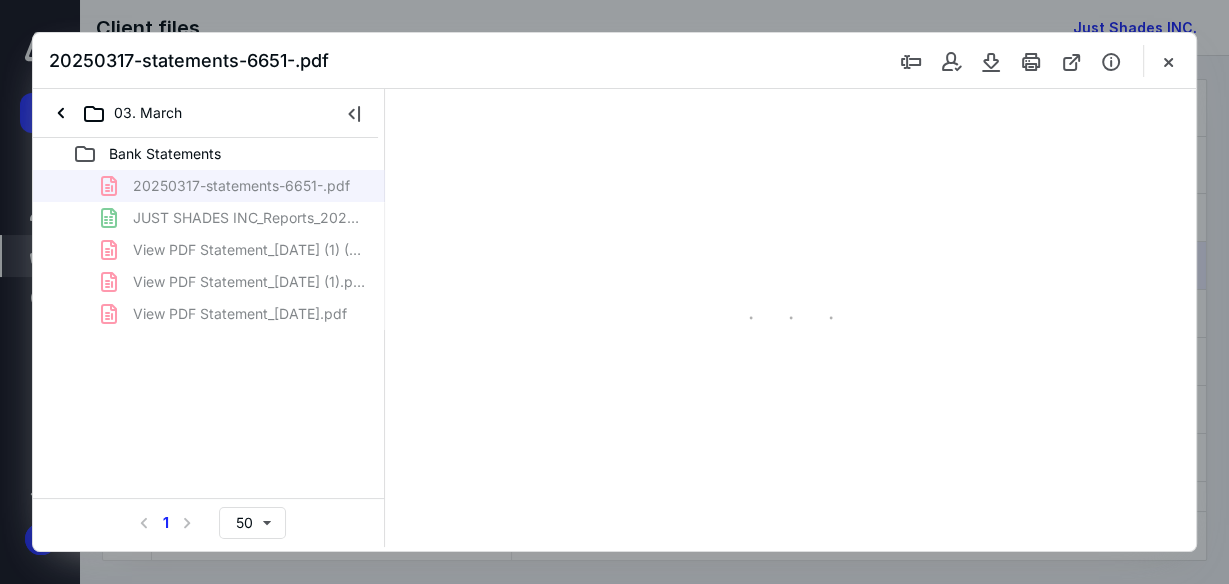 type on "40" 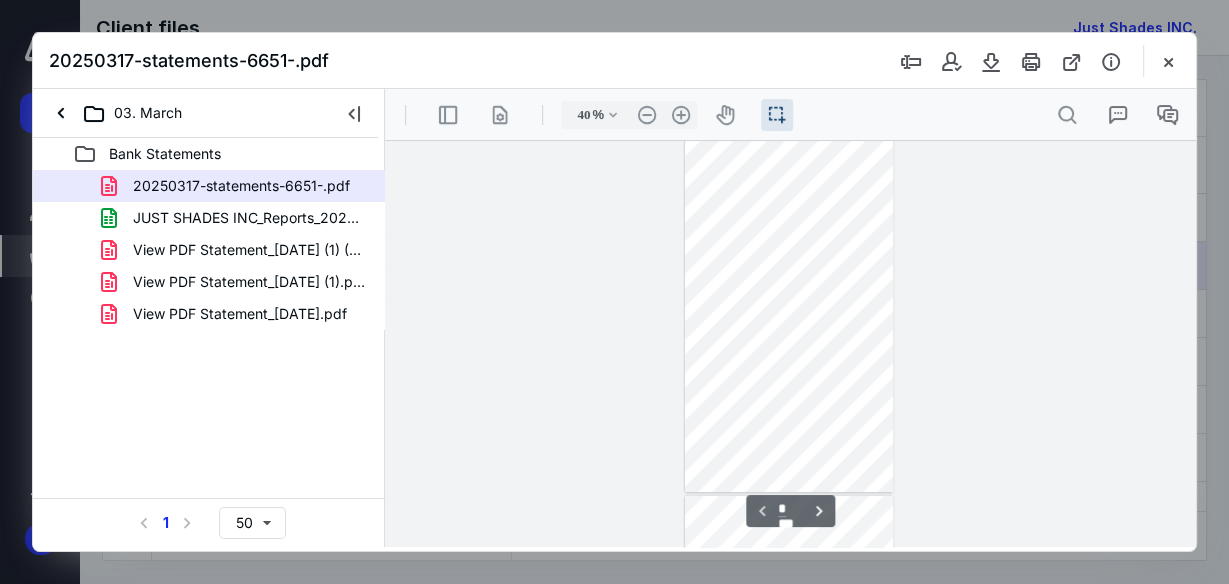 scroll, scrollTop: 0, scrollLeft: 0, axis: both 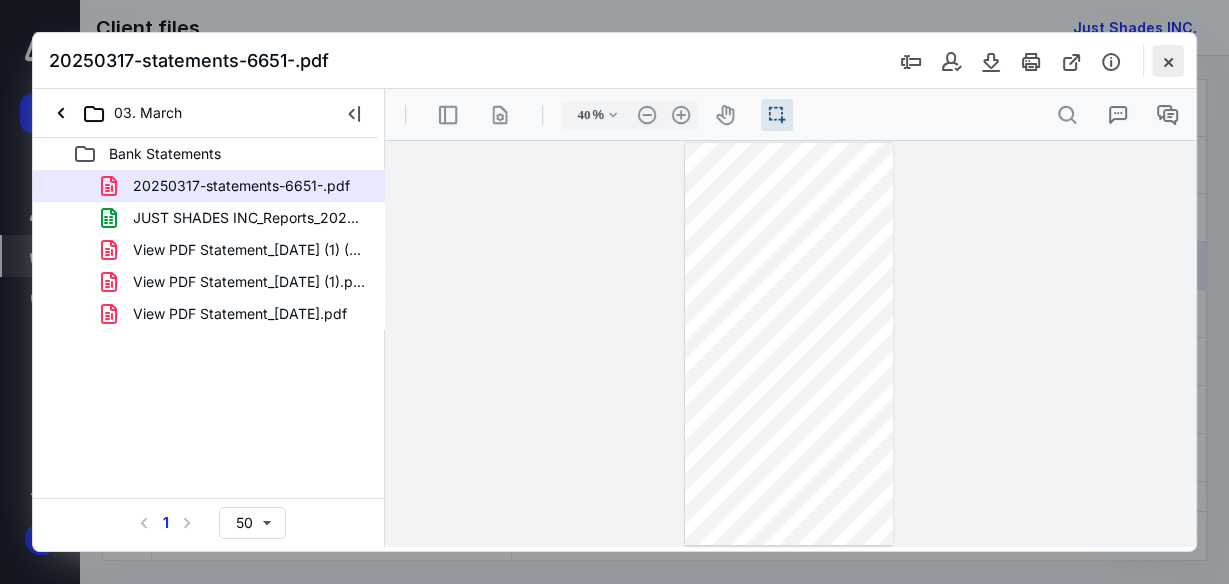 click at bounding box center [1168, 61] 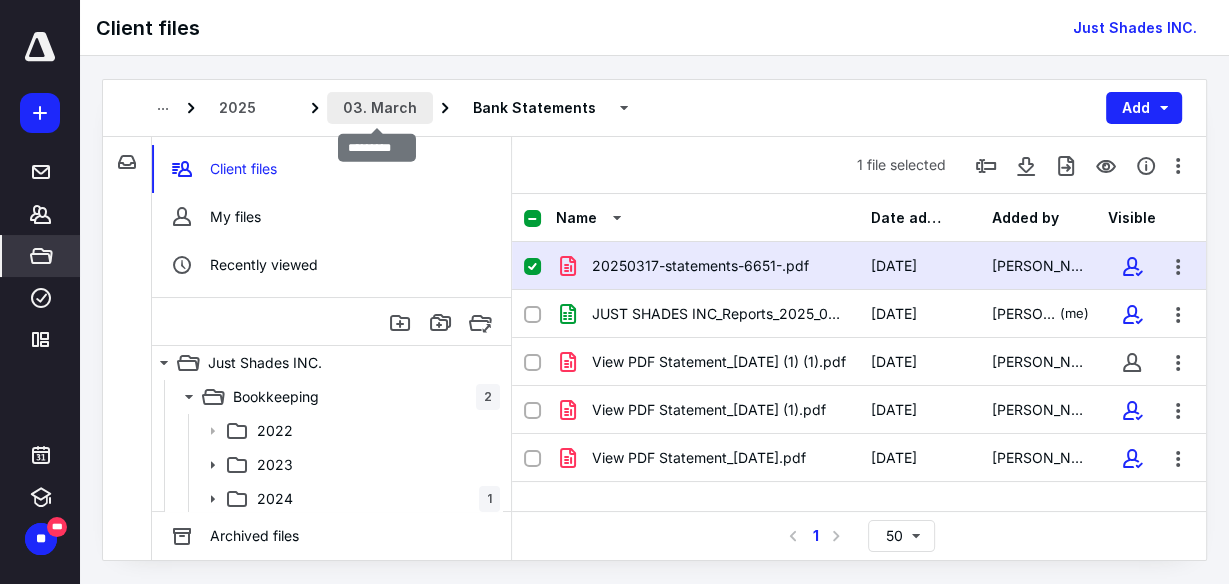 click on "03. March" at bounding box center (380, 108) 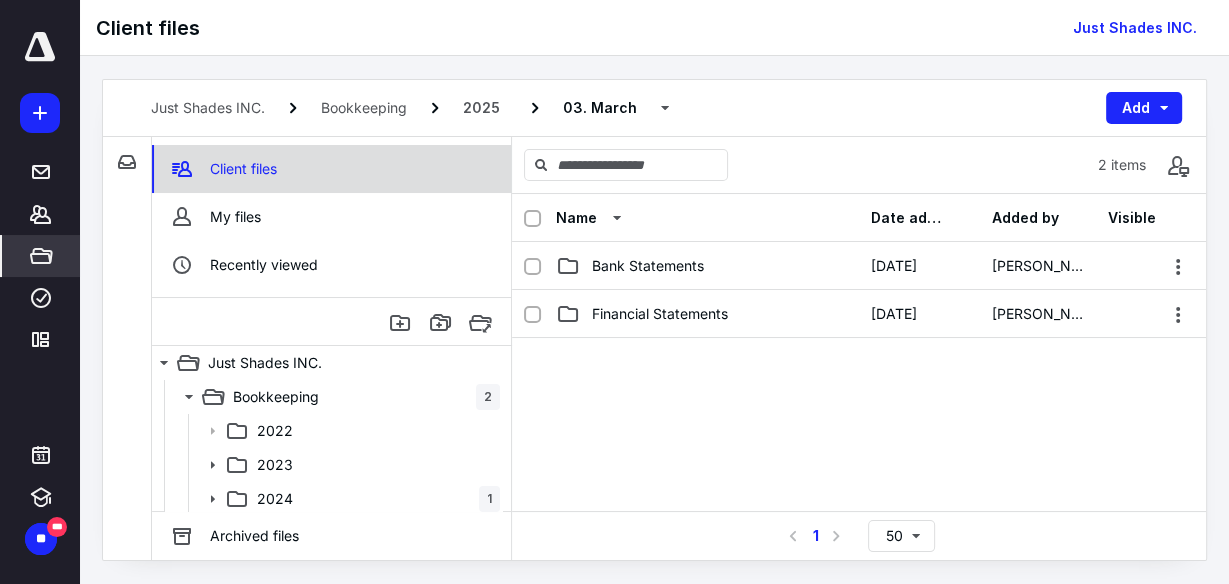 click on "Client files" at bounding box center (331, 169) 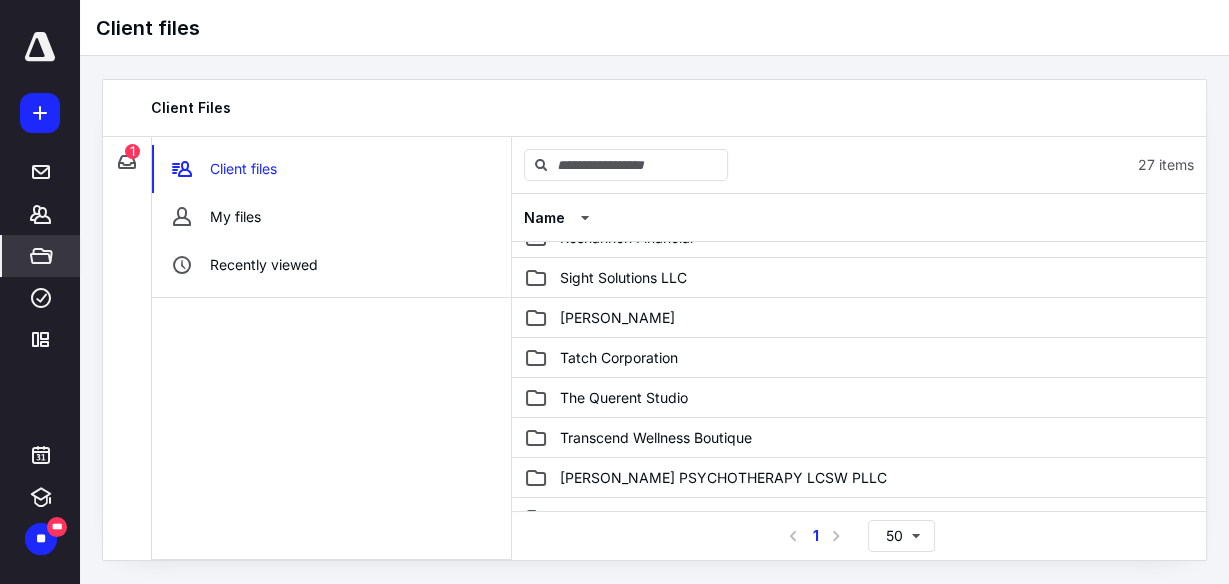 scroll, scrollTop: 745, scrollLeft: 0, axis: vertical 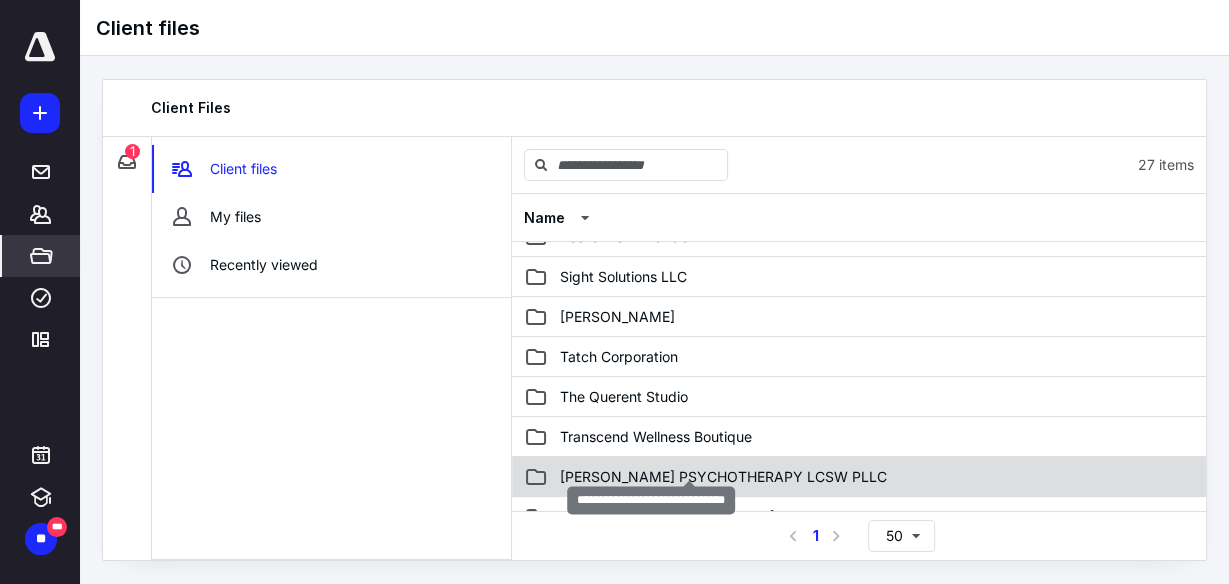 click on "TRISKA PSYCHOTHERAPY LCSW PLLC" at bounding box center [723, 477] 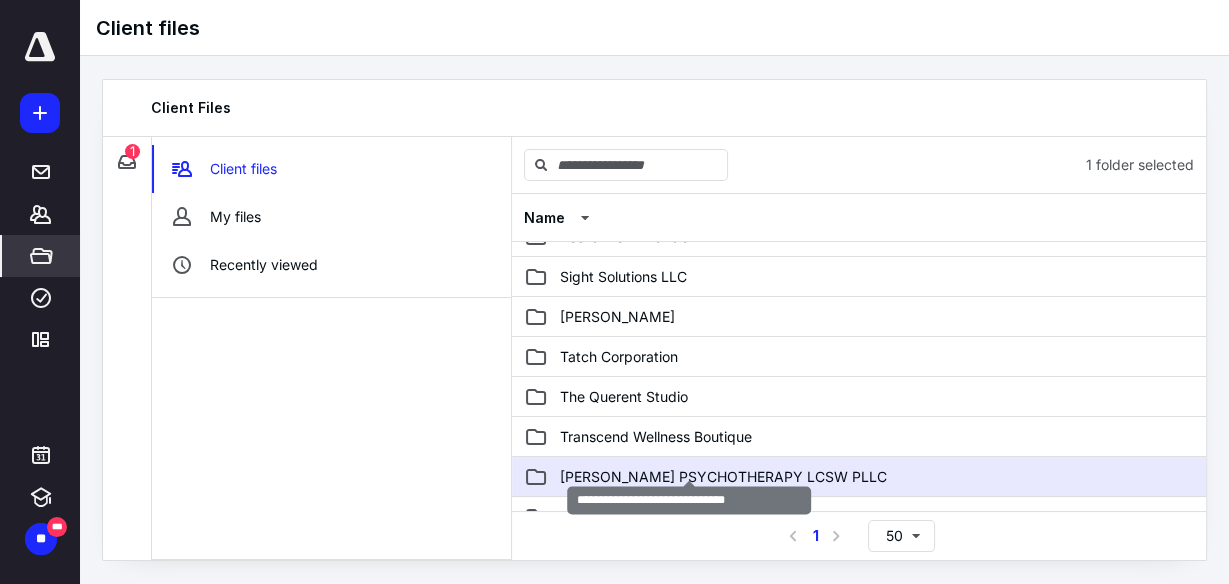 click on "TRISKA PSYCHOTHERAPY LCSW PLLC" at bounding box center [723, 477] 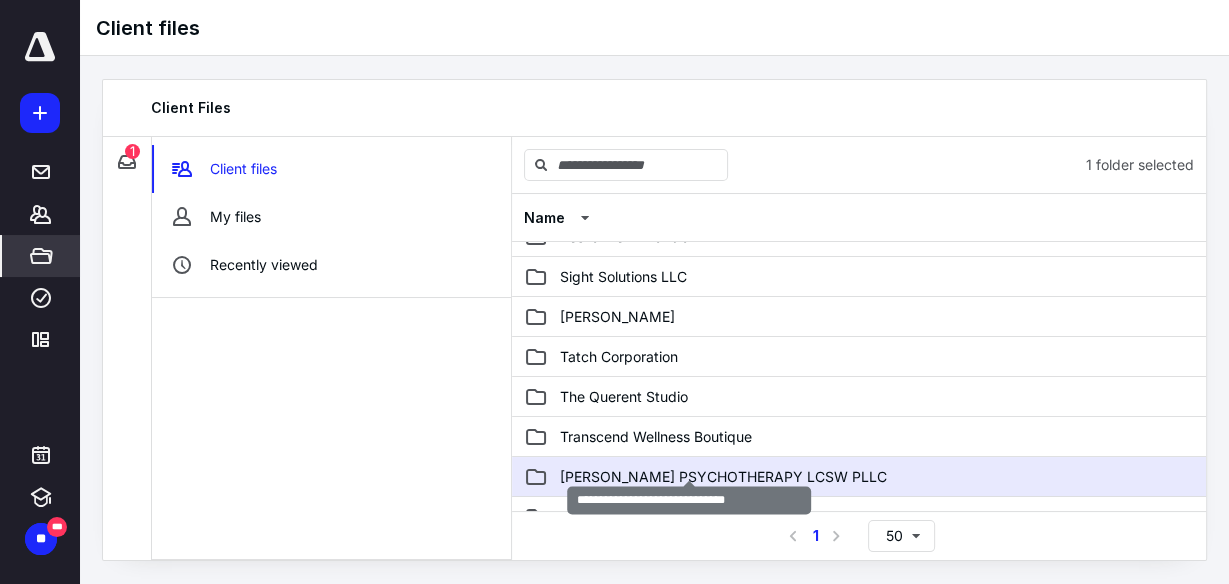 scroll, scrollTop: 0, scrollLeft: 0, axis: both 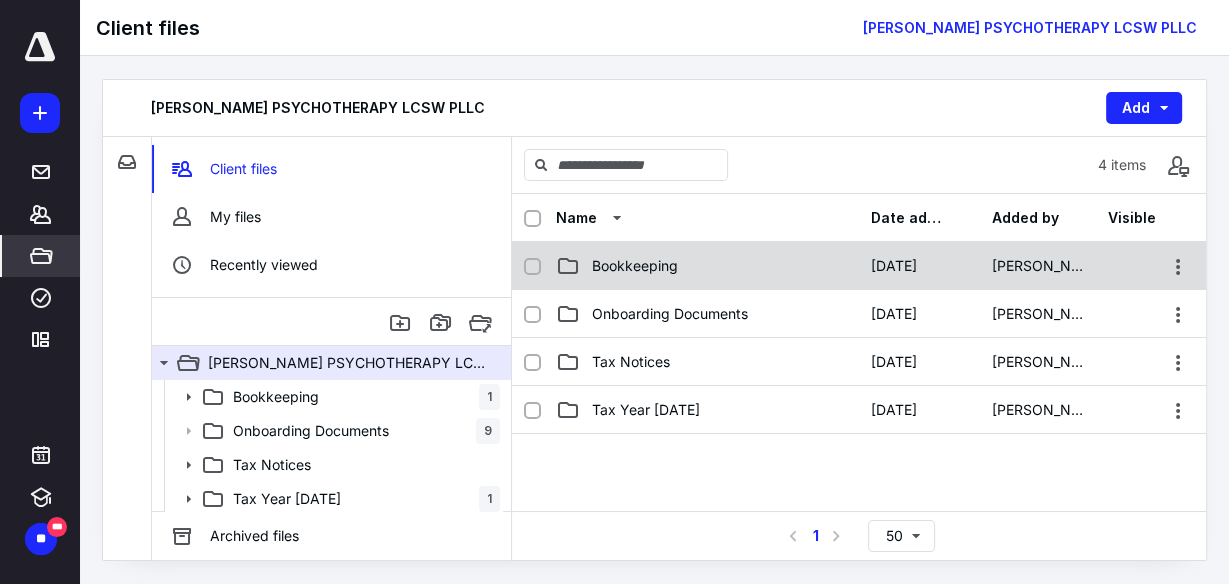 click on "Bookkeeping" at bounding box center [707, 266] 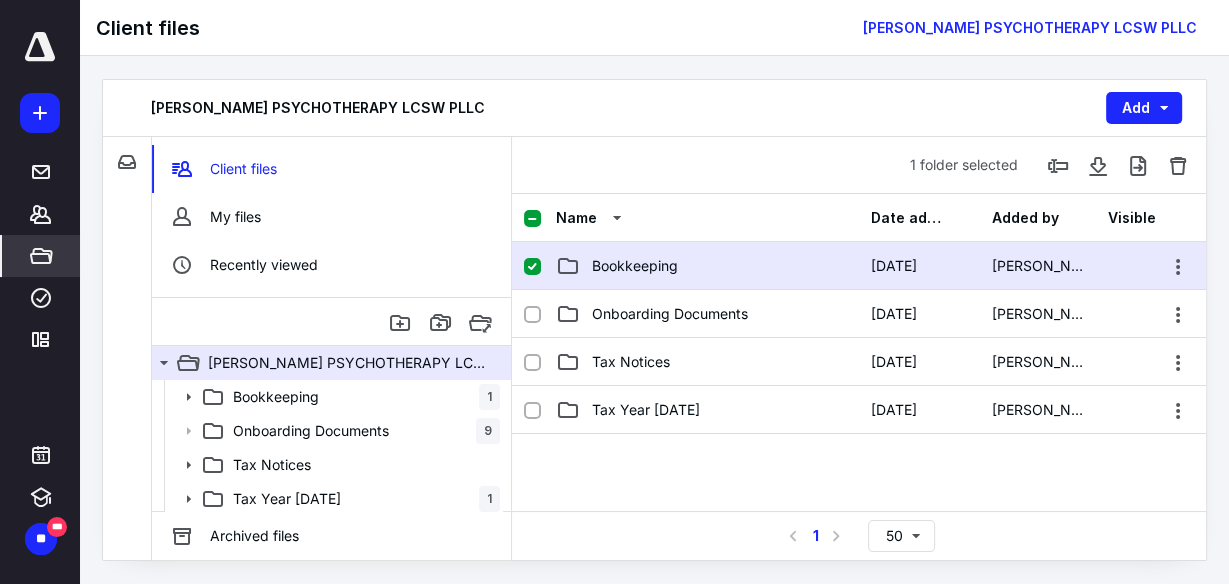 click on "Bookkeeping" at bounding box center [707, 266] 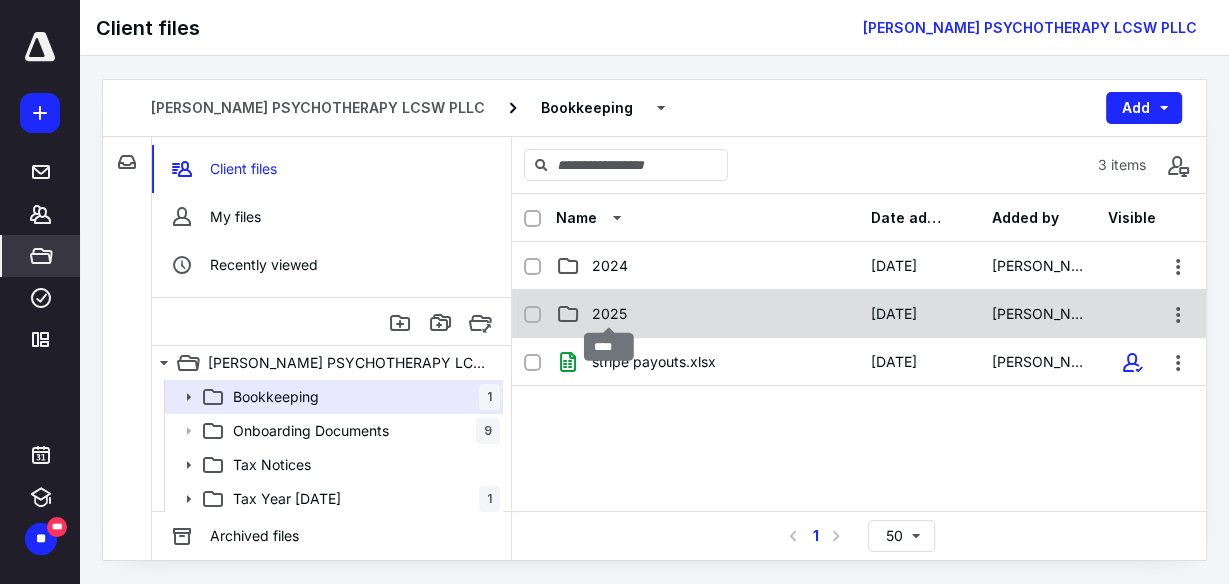 click on "2025" at bounding box center (609, 314) 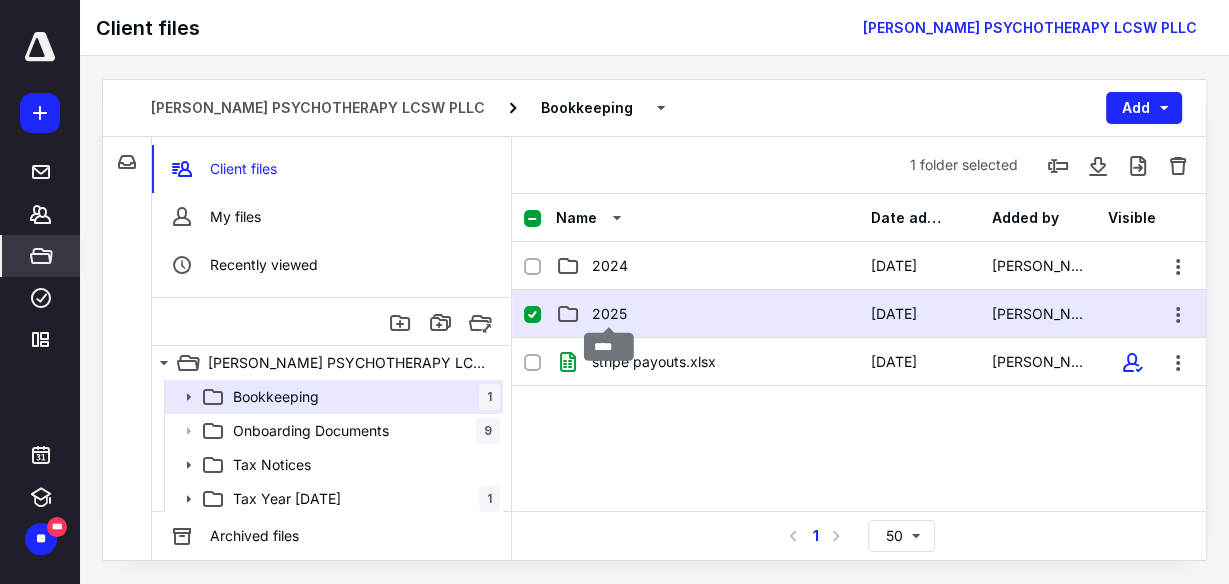 click on "2025" at bounding box center (609, 314) 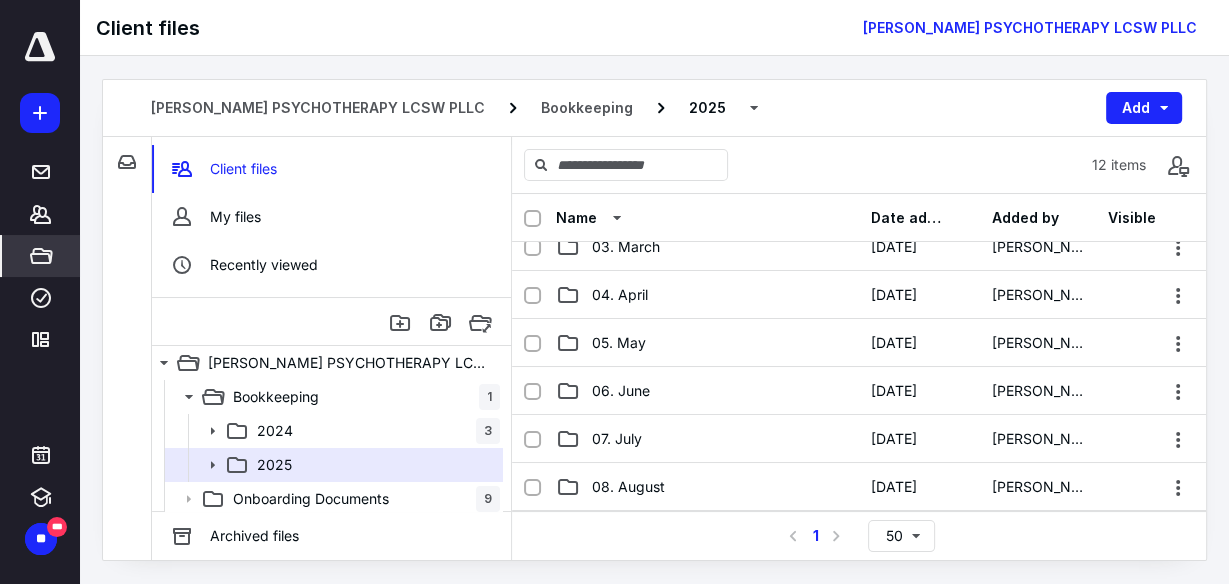 scroll, scrollTop: 120, scrollLeft: 0, axis: vertical 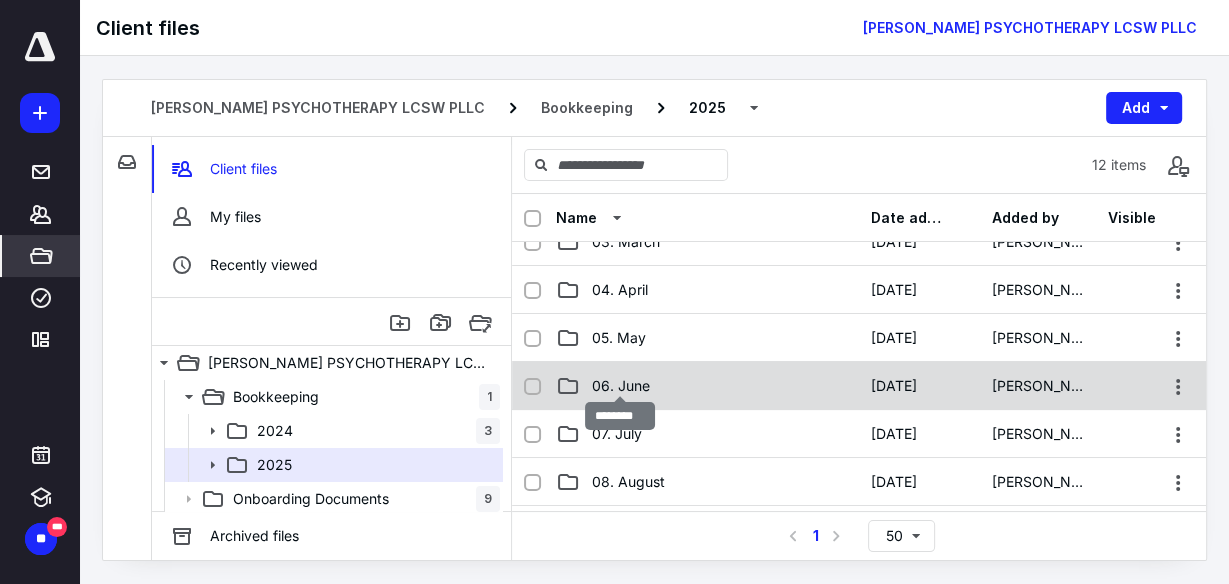 click on "06. June" at bounding box center (621, 386) 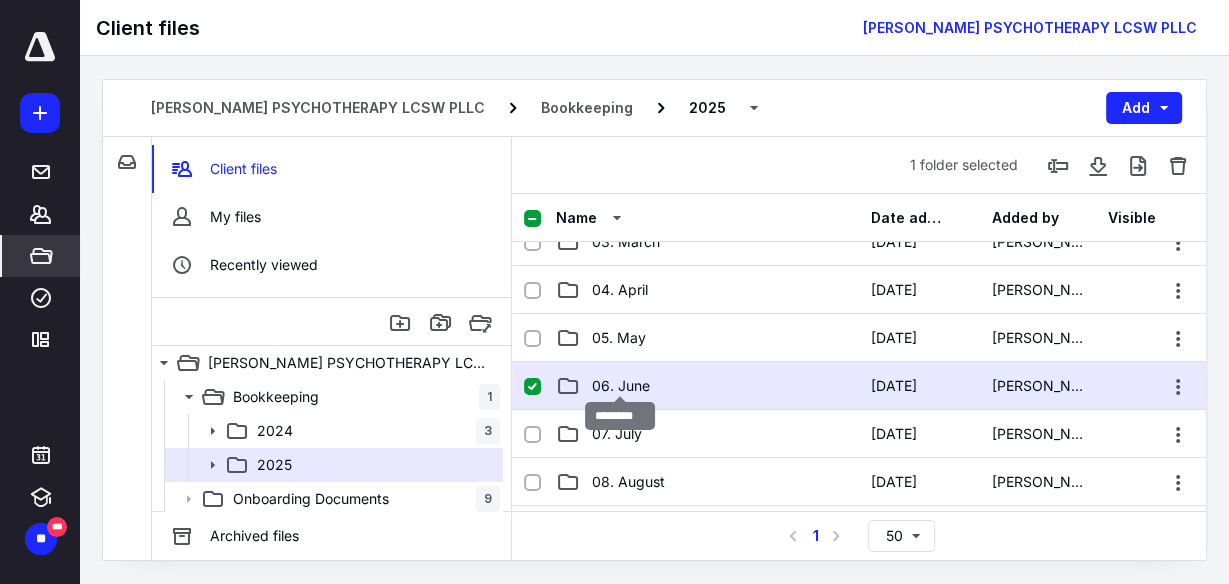 click on "06. June" at bounding box center (621, 386) 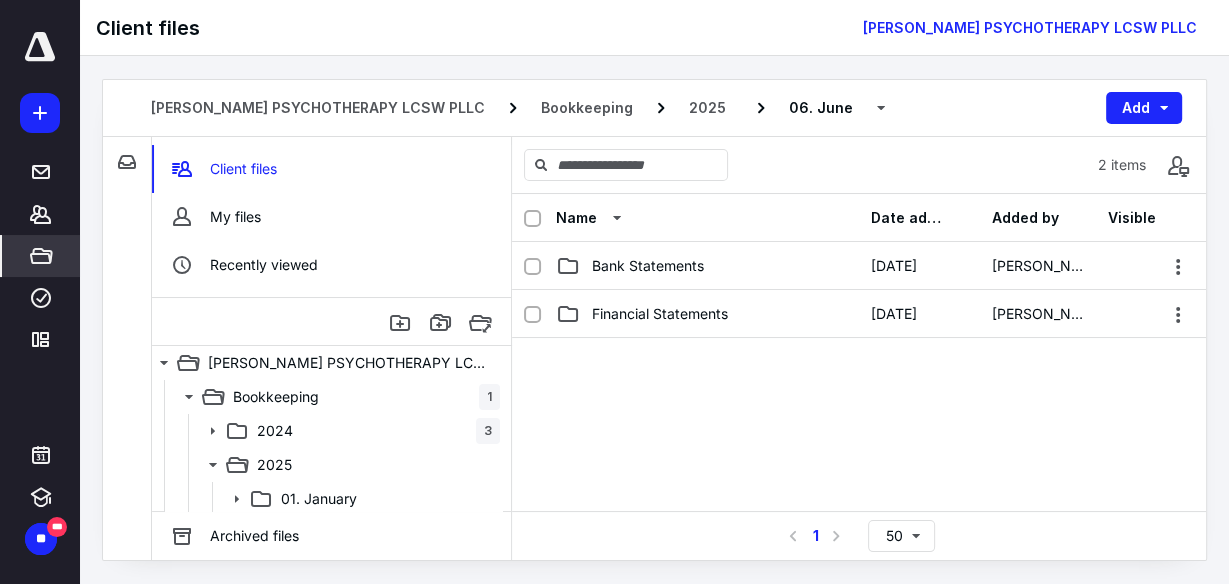 scroll, scrollTop: 0, scrollLeft: 0, axis: both 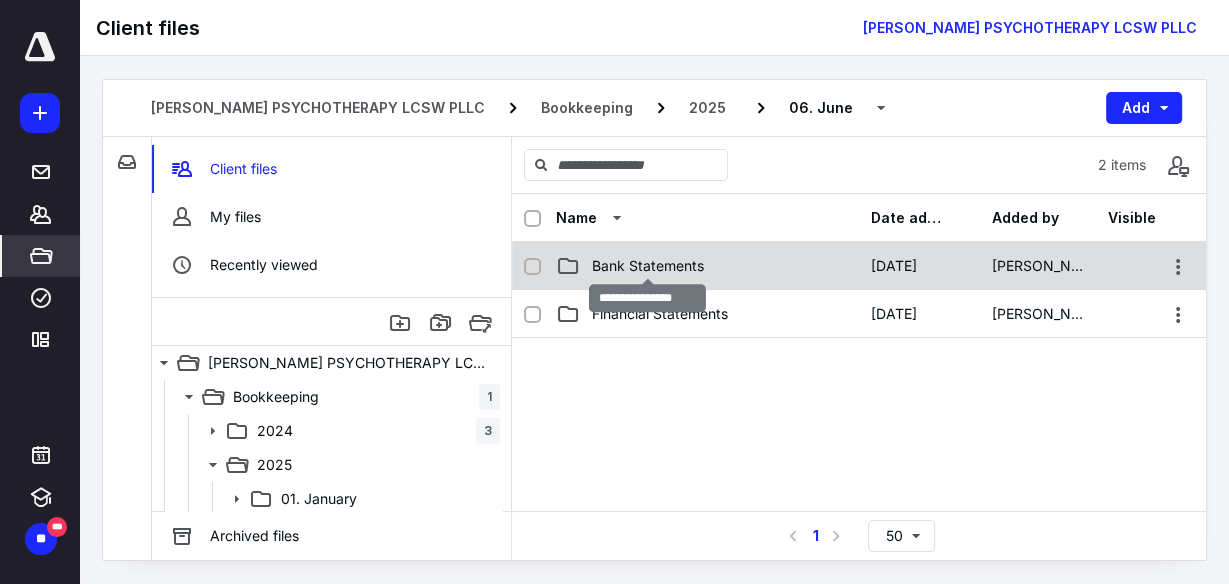 click on "Bank Statements" at bounding box center (648, 266) 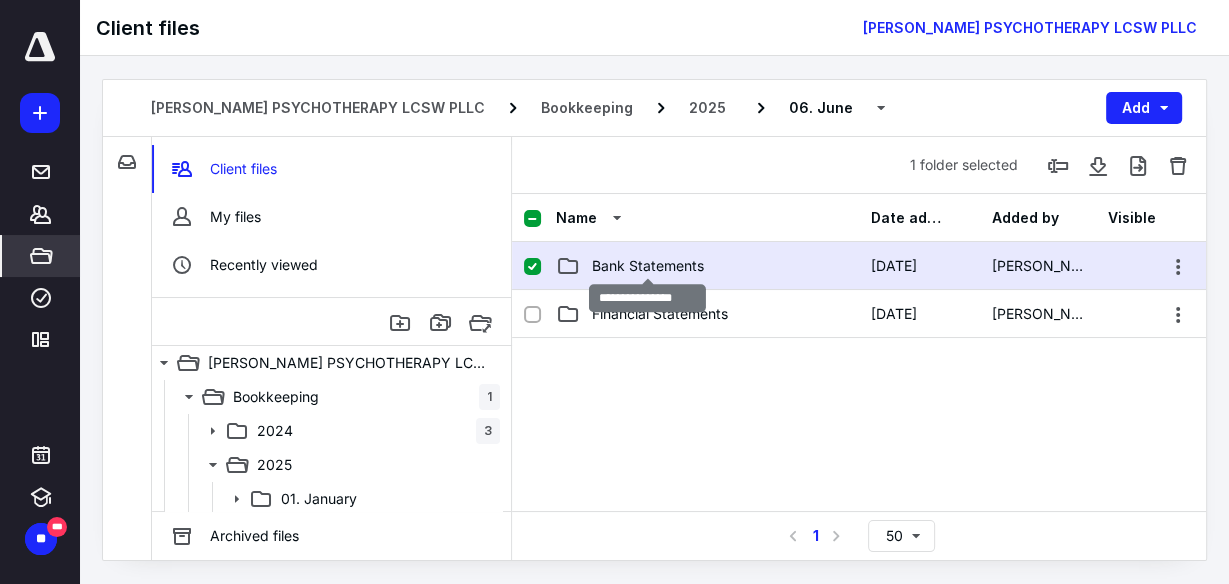 click on "Bank Statements" at bounding box center [648, 266] 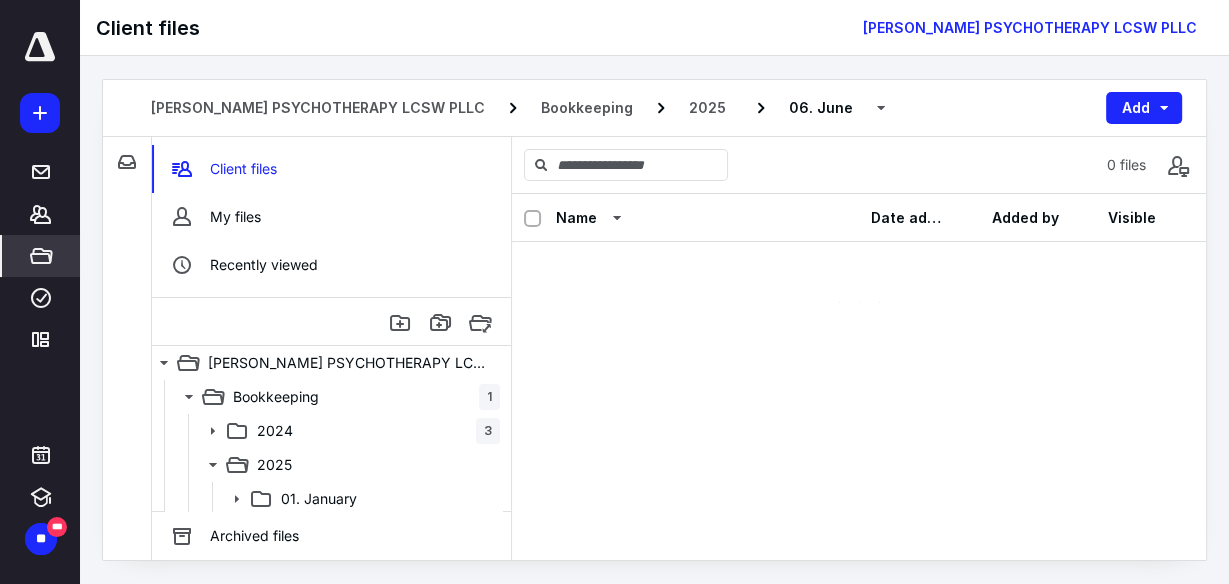scroll, scrollTop: 0, scrollLeft: 0, axis: both 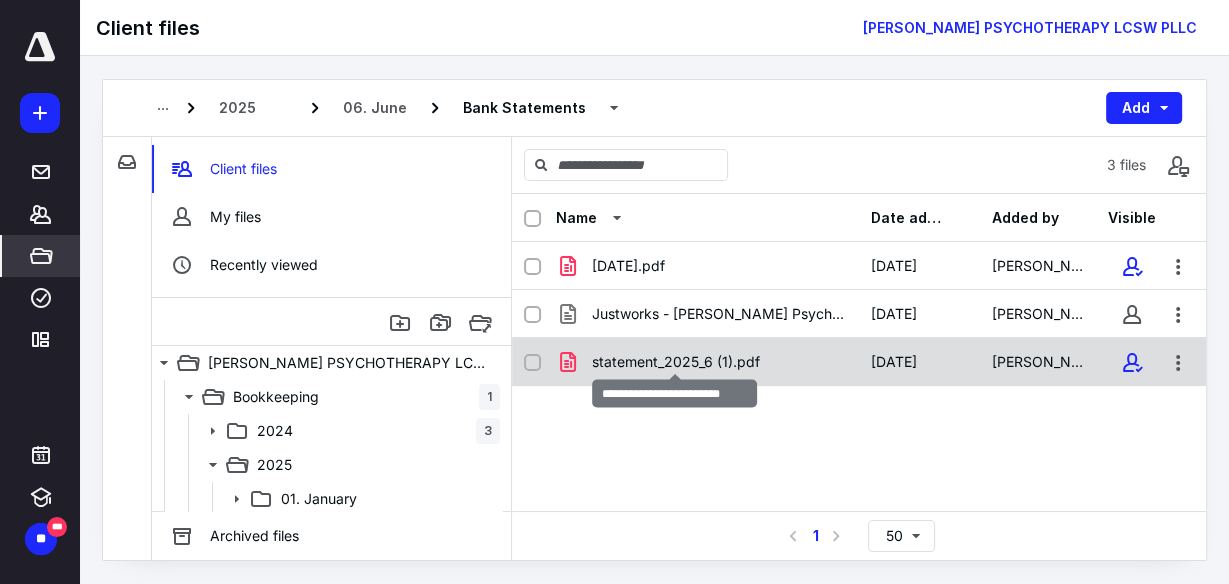 click on "statement_2025_6 (1).pdf" at bounding box center [676, 362] 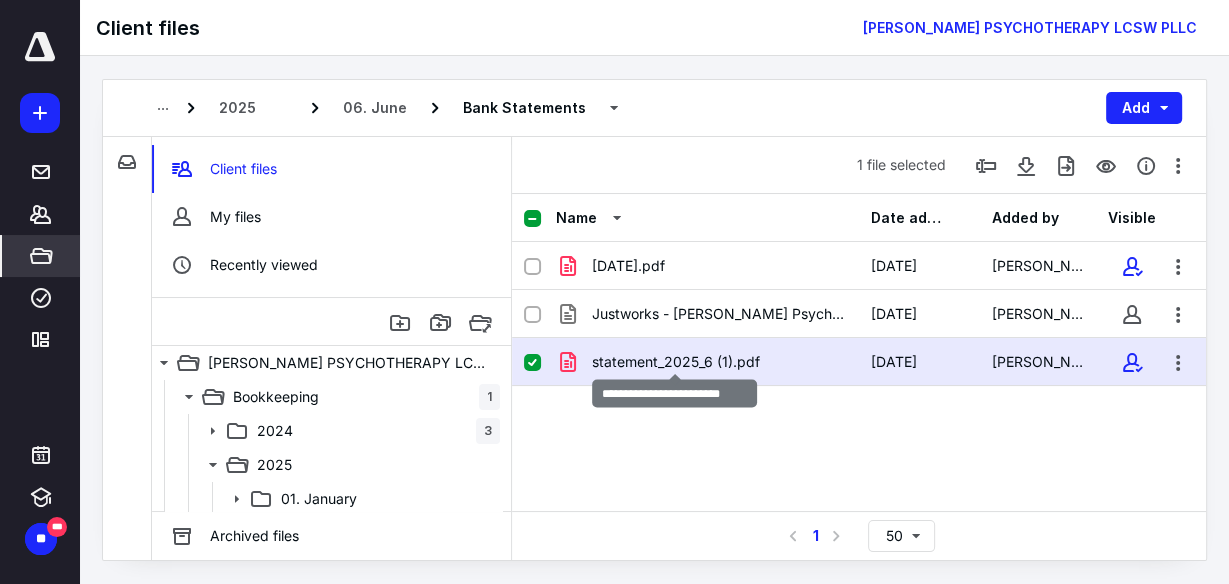 click on "statement_2025_6 (1).pdf" at bounding box center (676, 362) 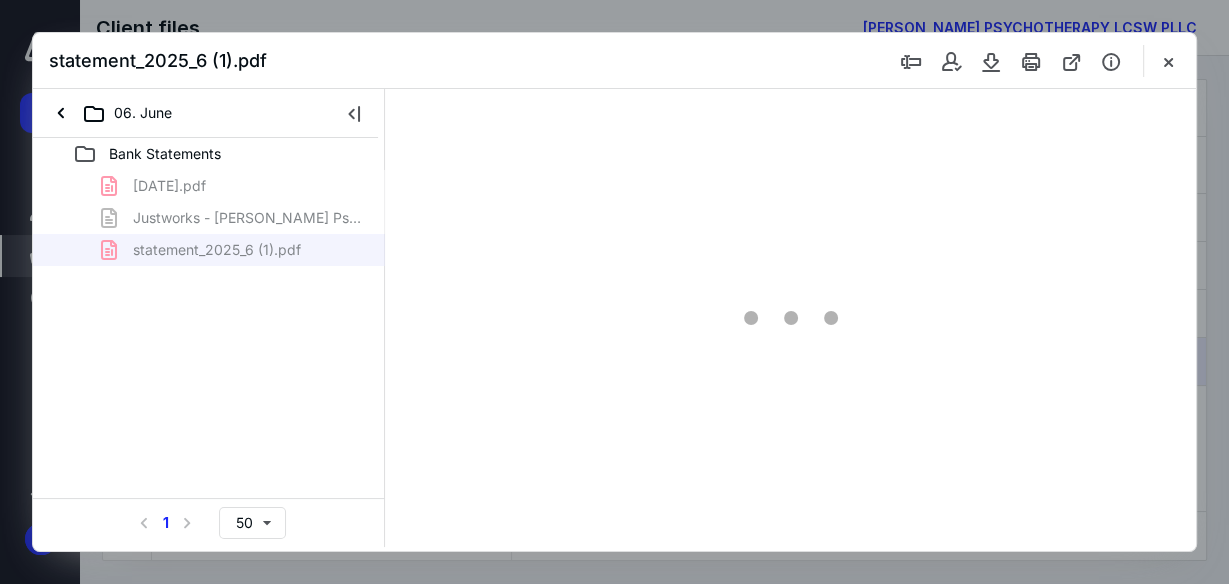 scroll, scrollTop: 0, scrollLeft: 0, axis: both 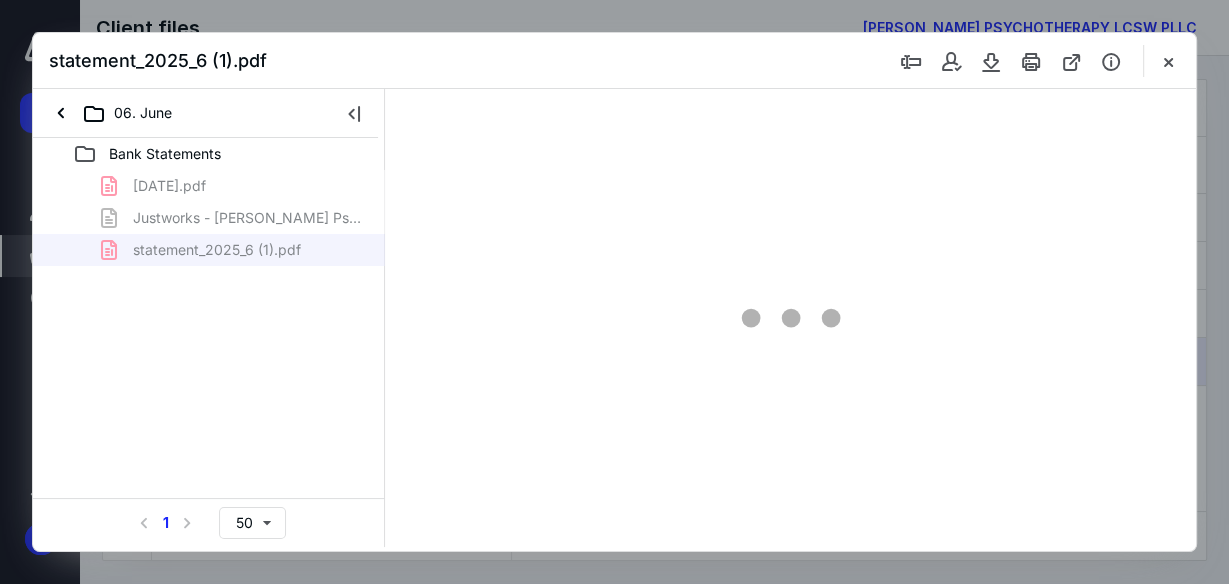 type on "48" 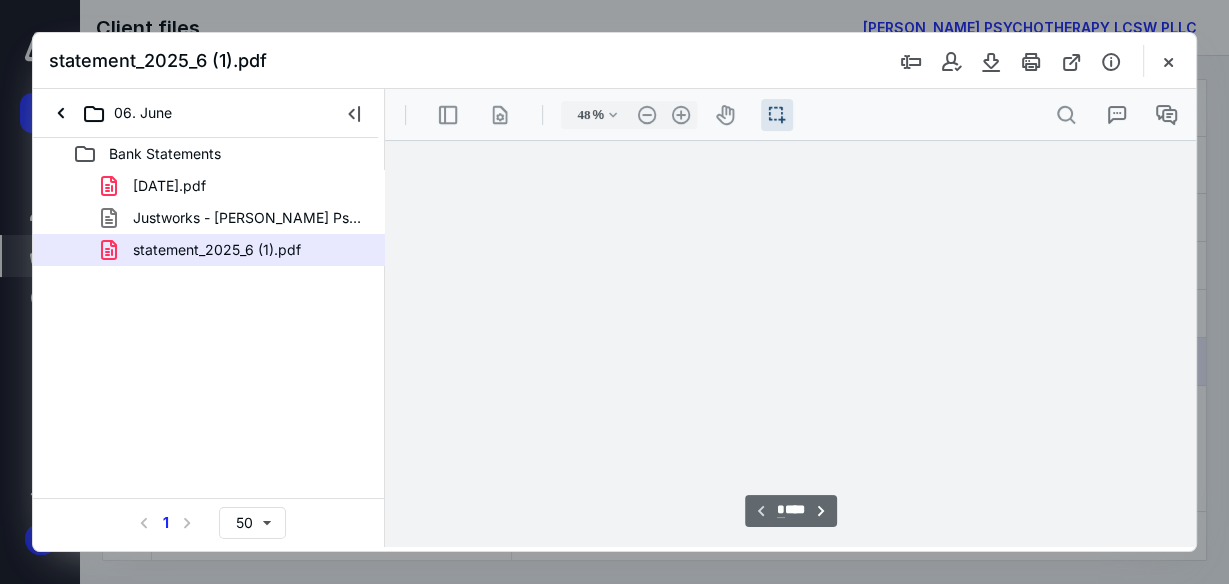 scroll, scrollTop: 53, scrollLeft: 0, axis: vertical 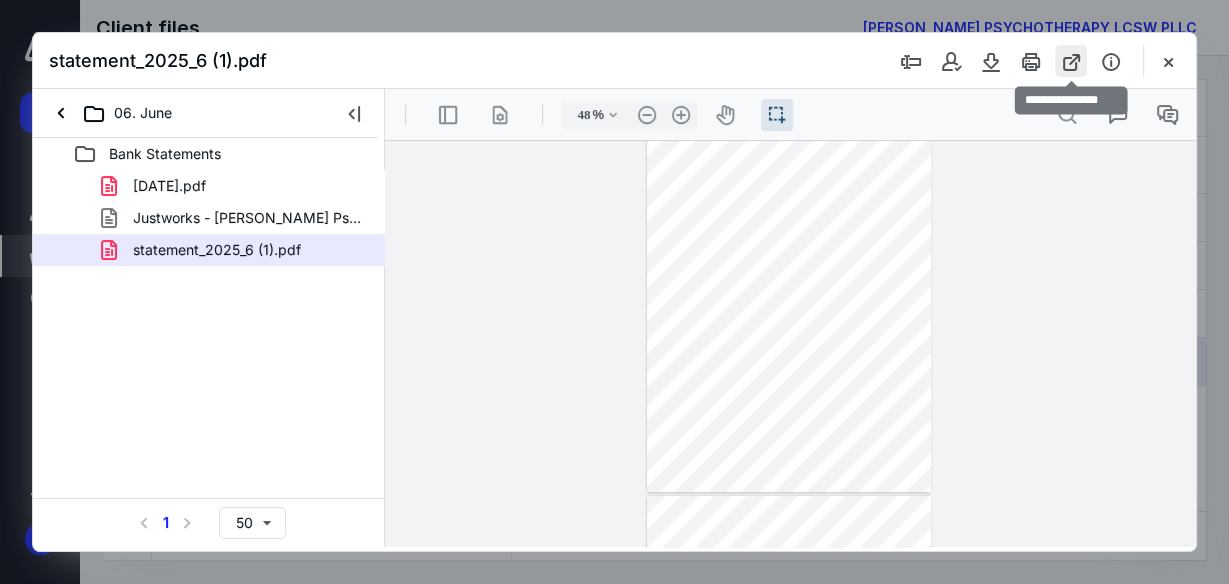 click at bounding box center [1071, 61] 